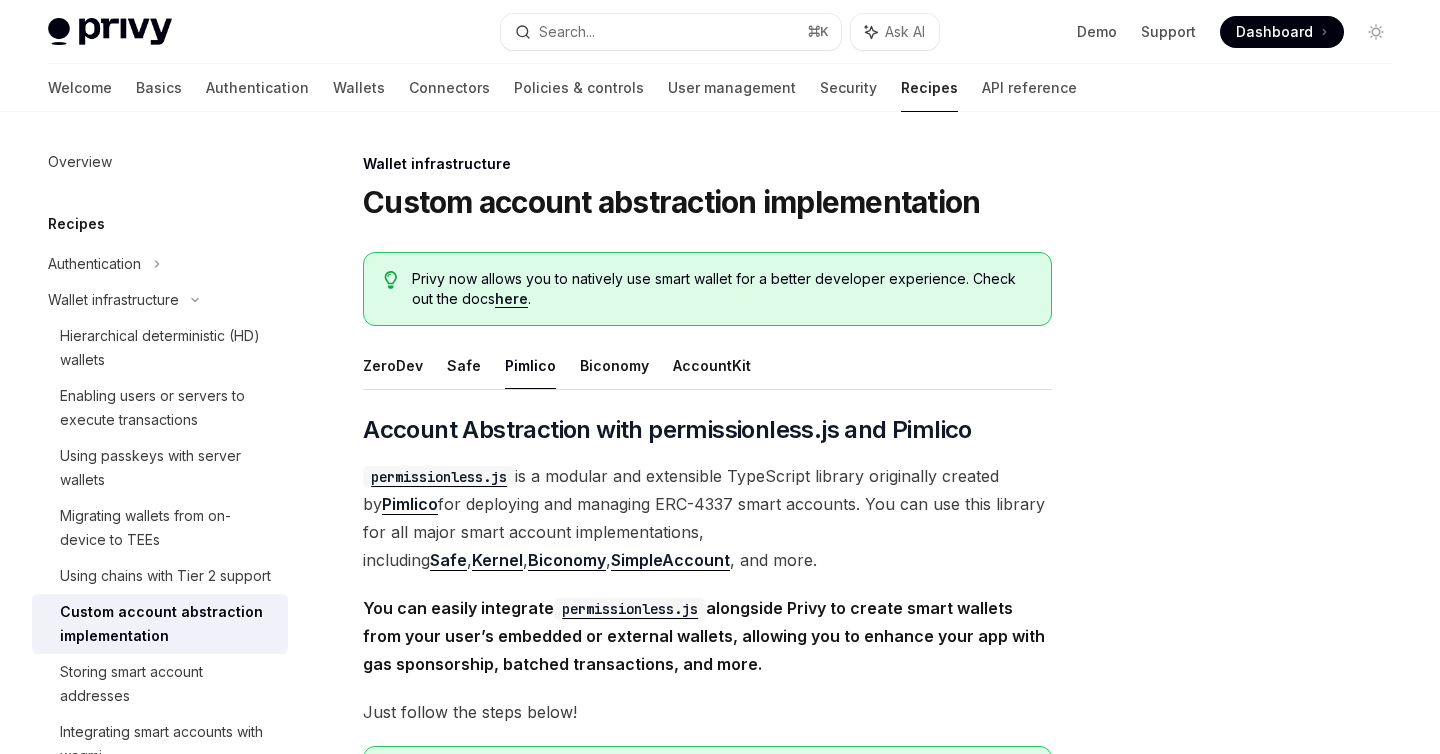 scroll, scrollTop: 3032, scrollLeft: 0, axis: vertical 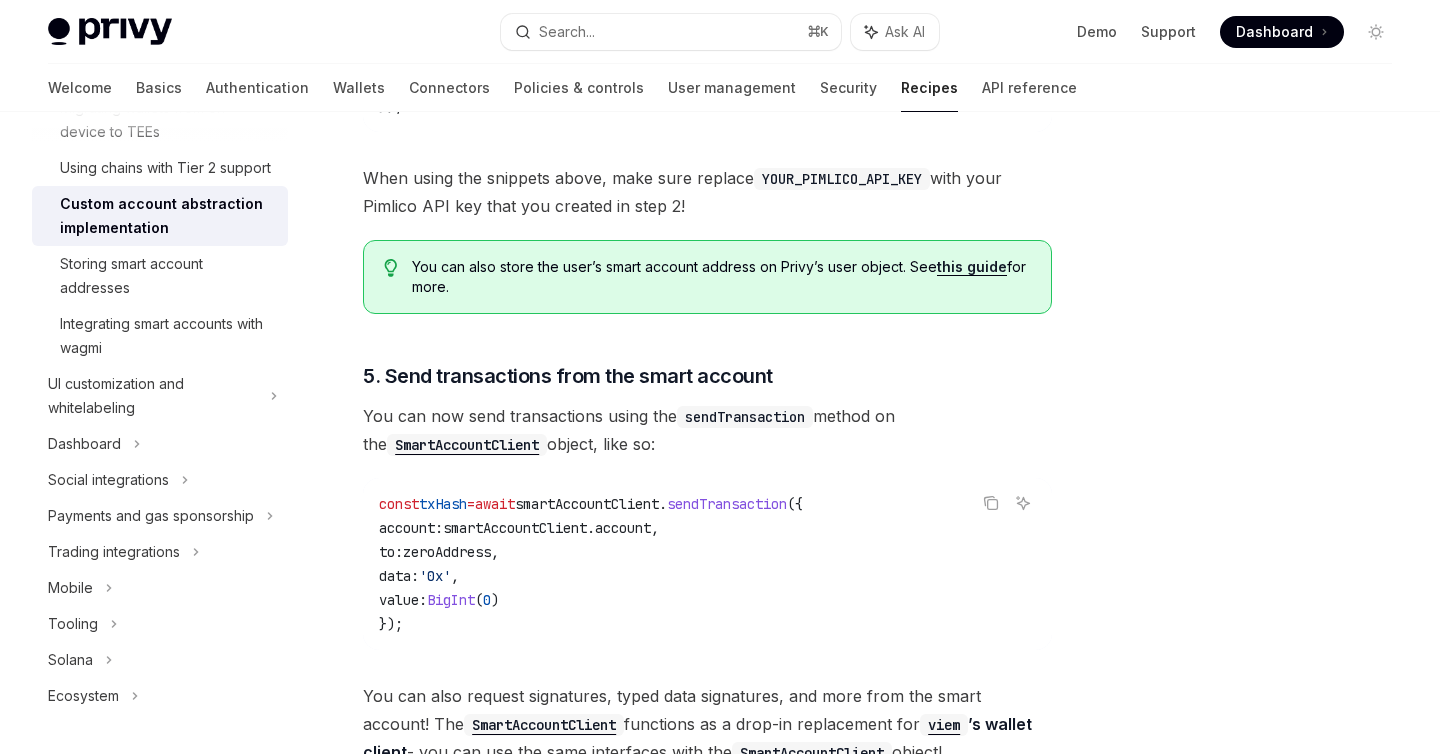 click on "sendTransaction" at bounding box center (745, 417) 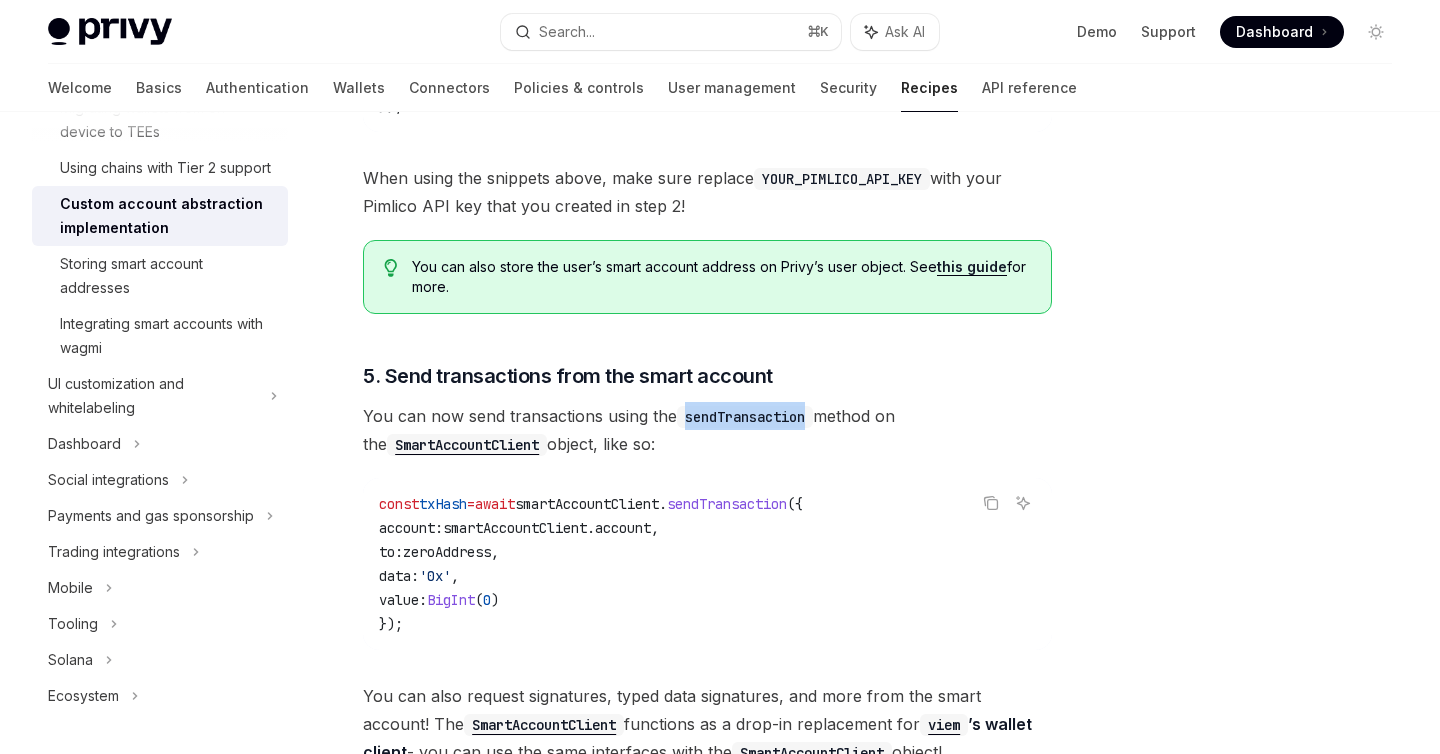 click on "sendTransaction" at bounding box center (745, 417) 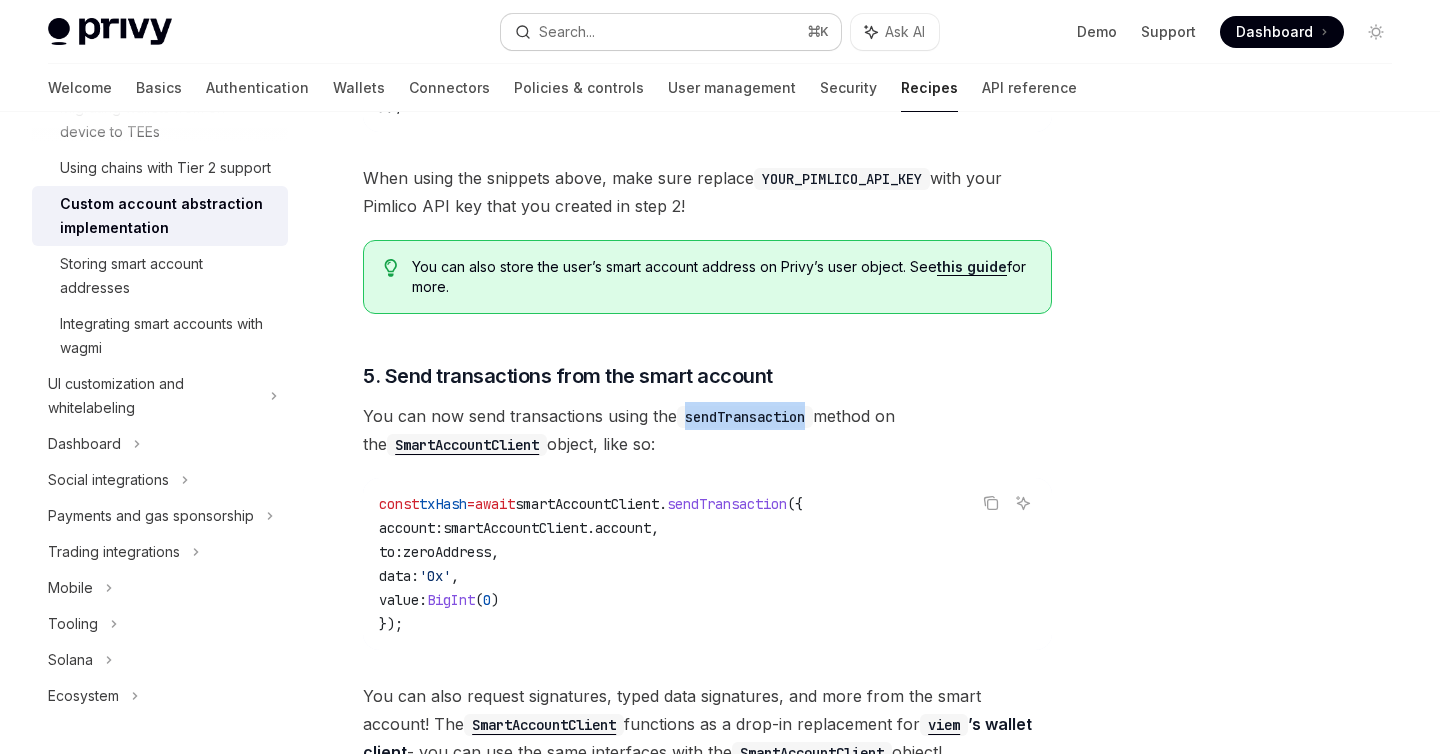 click on "Search... ⌘ K" at bounding box center [670, 32] 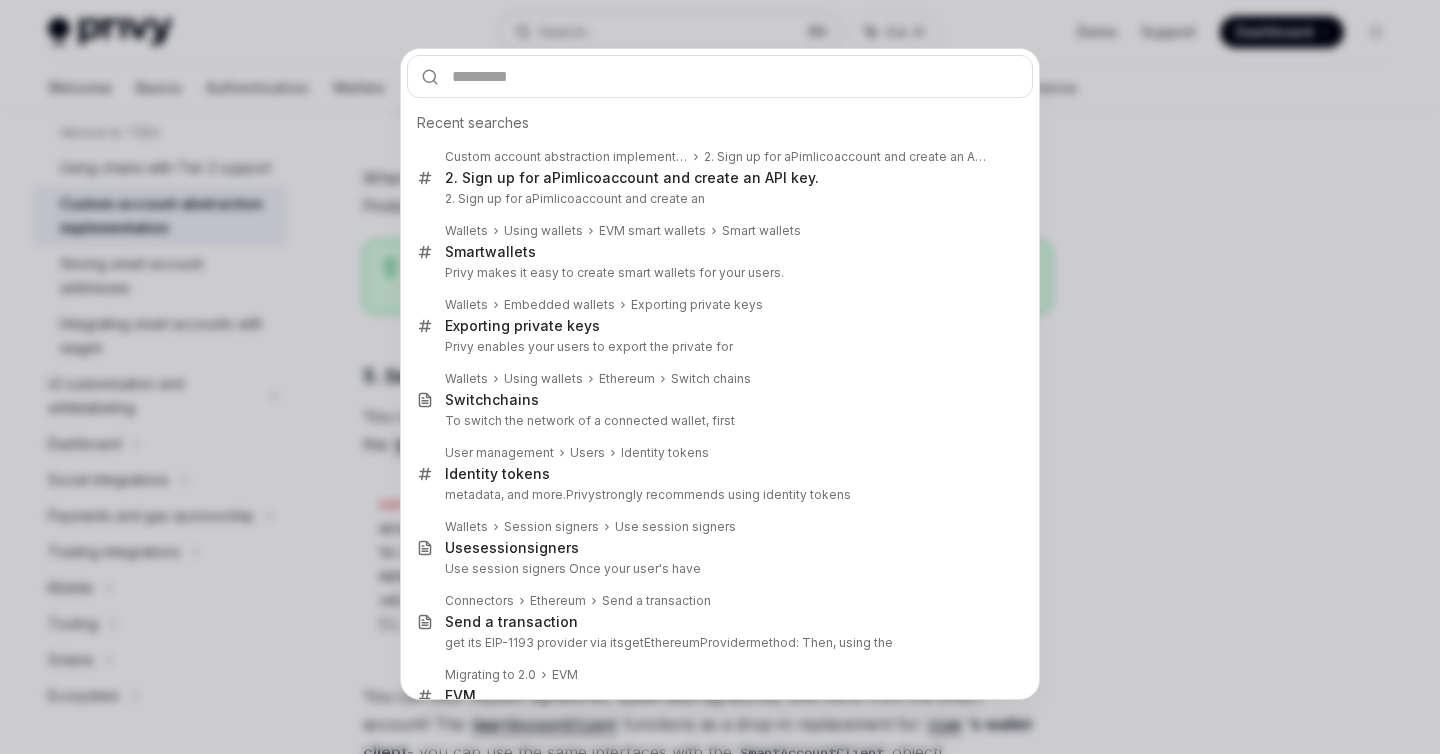 type on "**********" 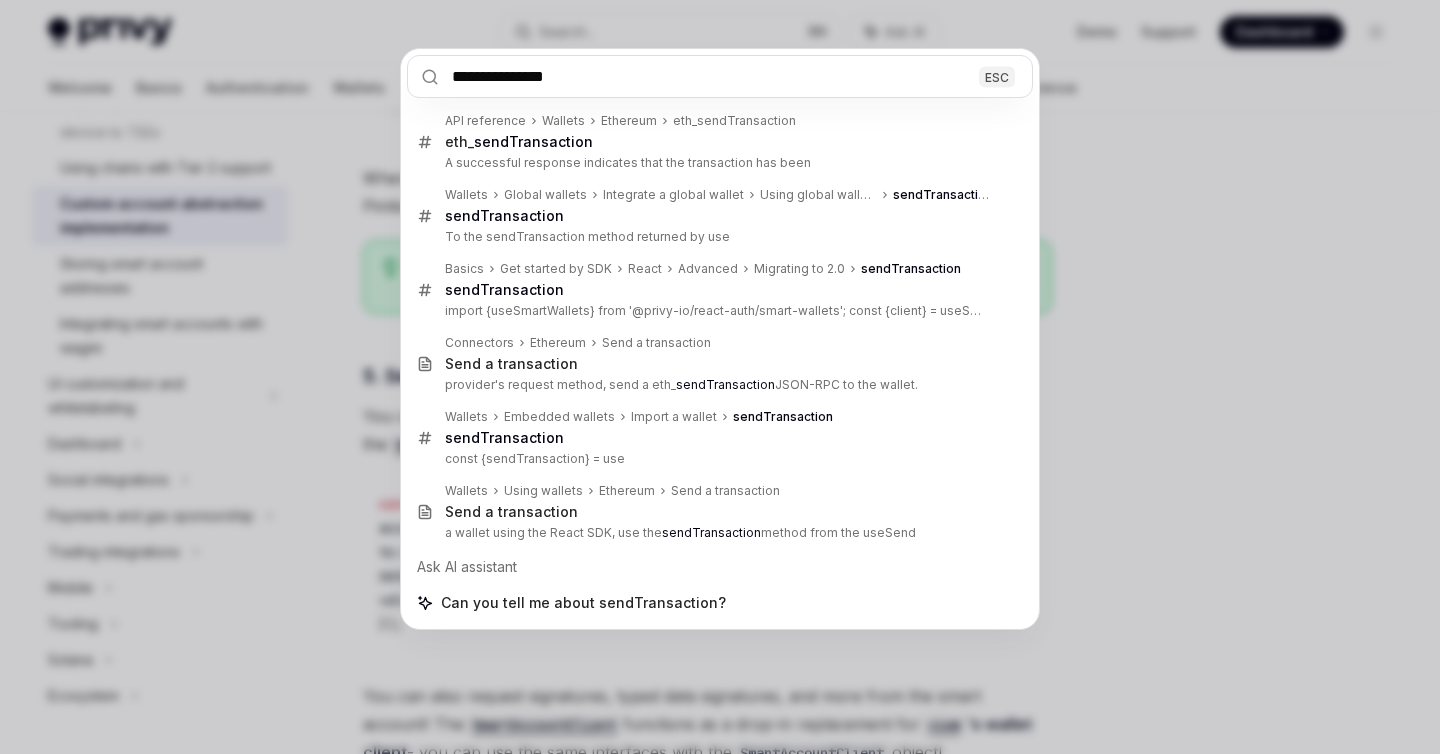type on "*" 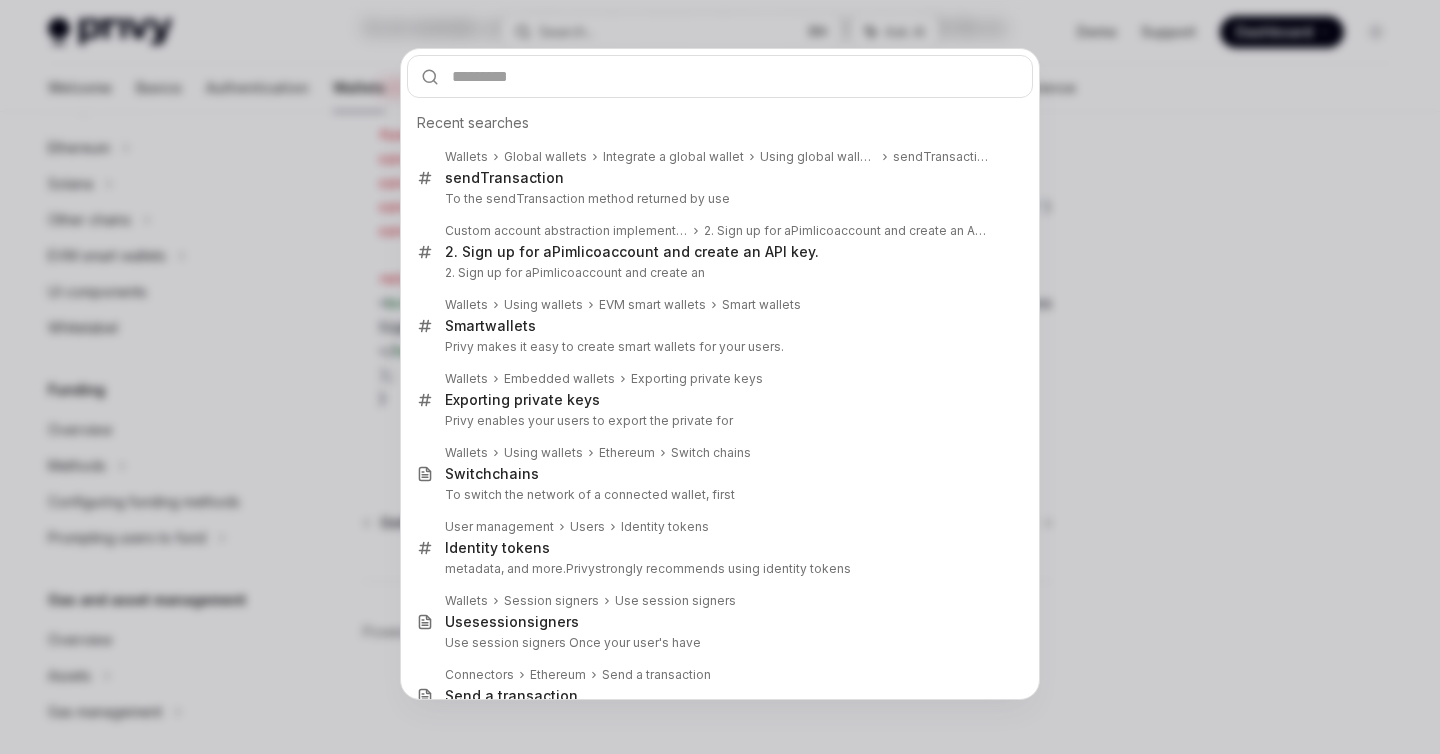 scroll, scrollTop: 194, scrollLeft: 0, axis: vertical 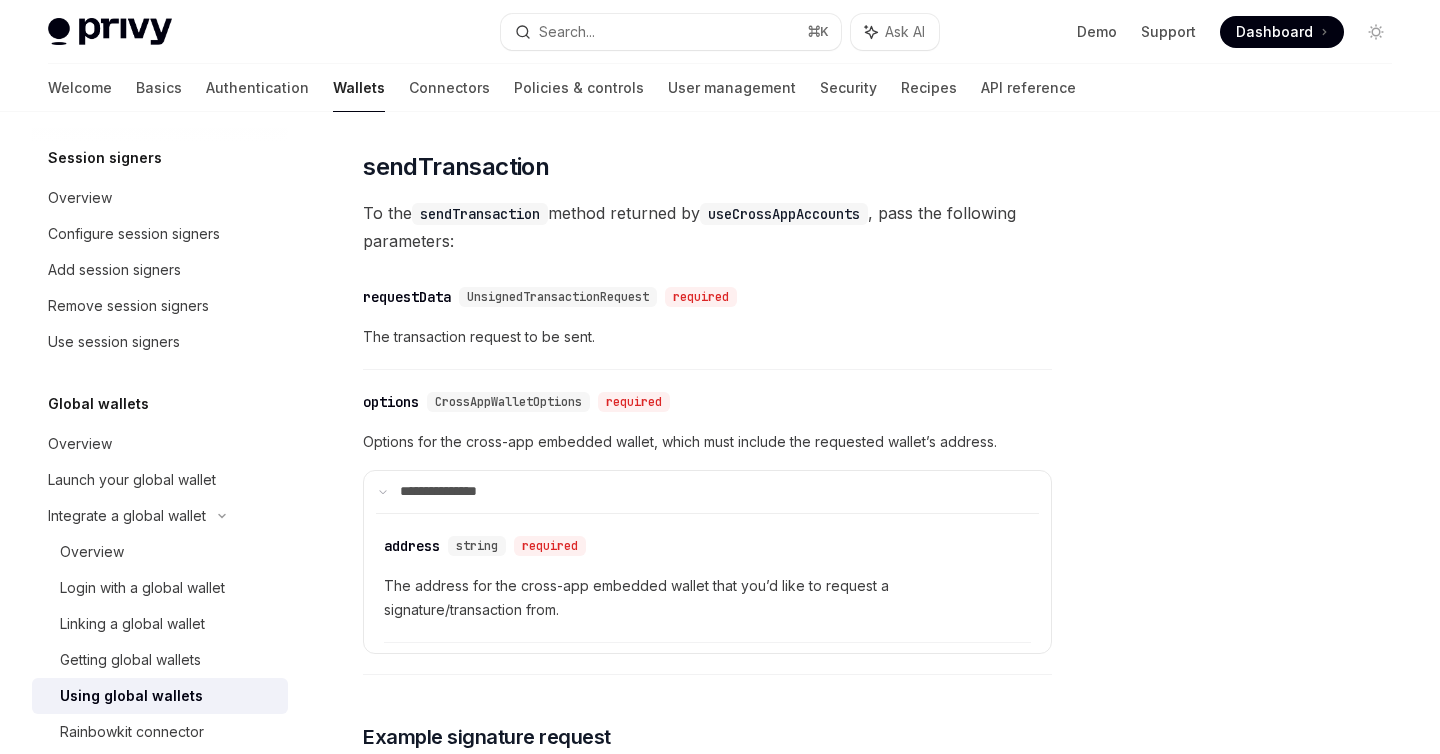 click on "sendTransaction" at bounding box center [480, 214] 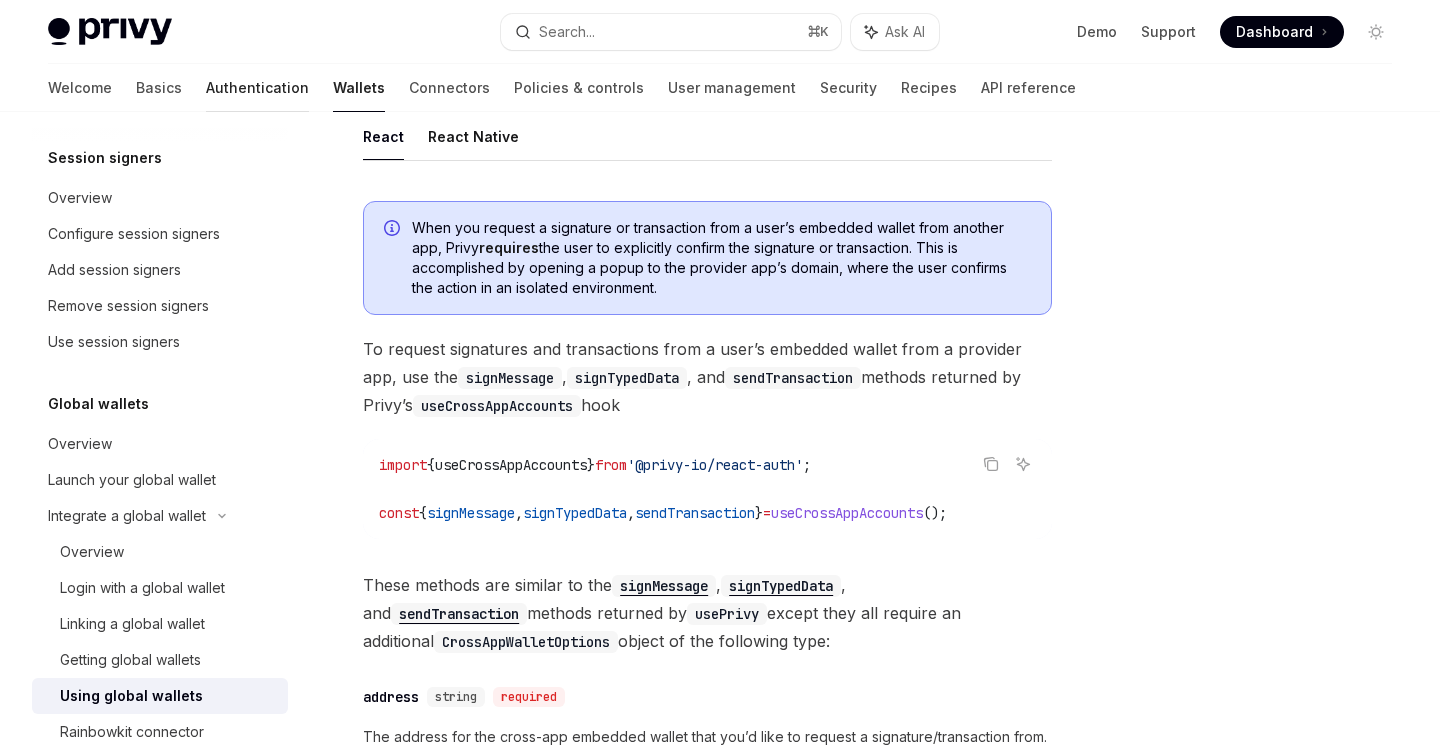 click on "Authentication" at bounding box center (257, 88) 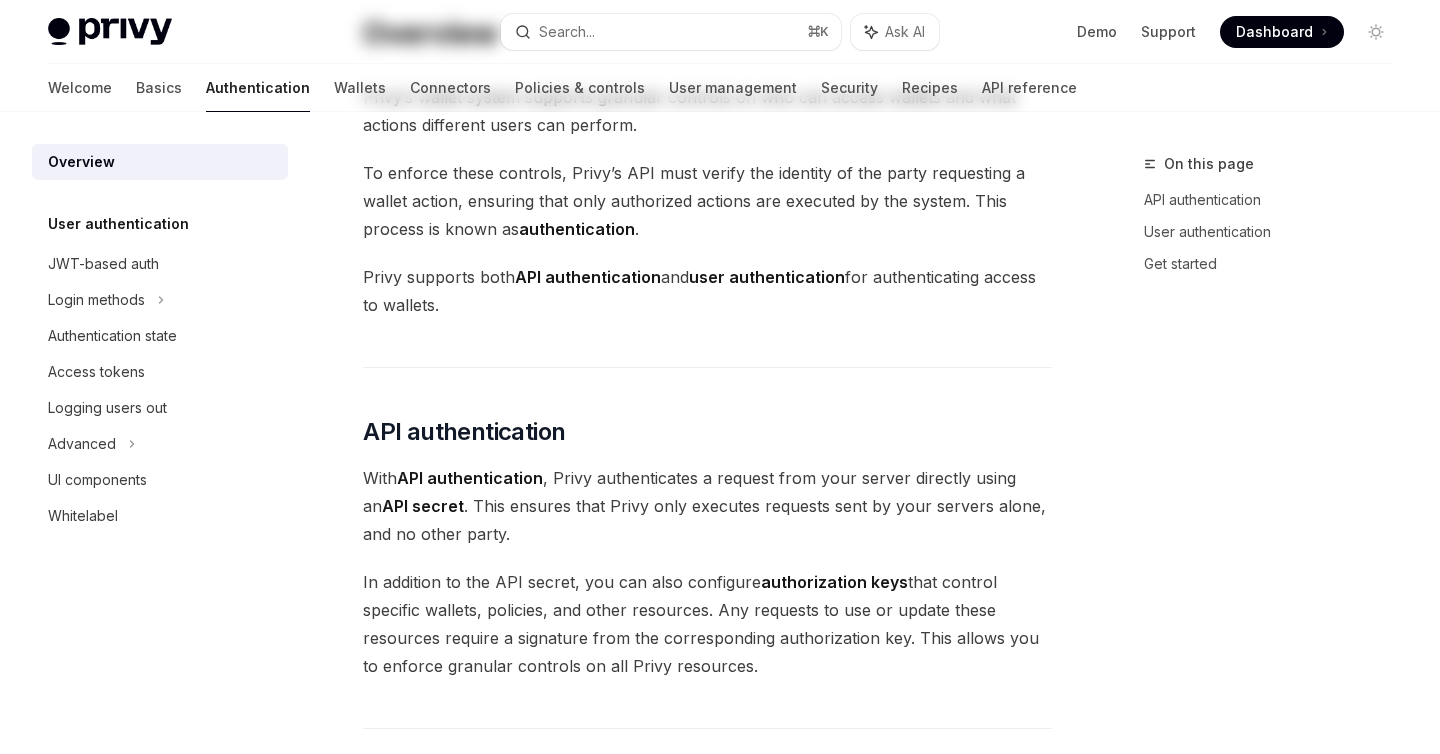scroll, scrollTop: 0, scrollLeft: 0, axis: both 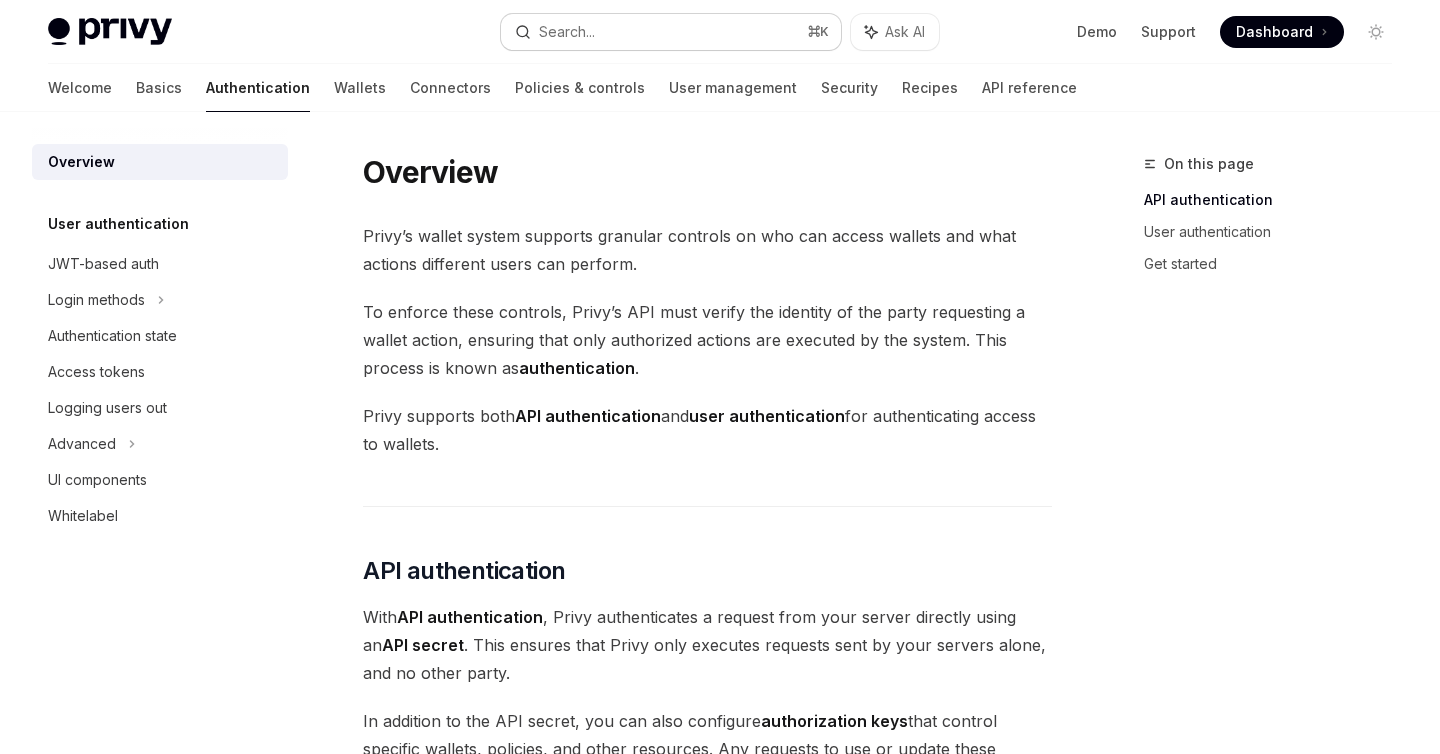 click on "Search..." at bounding box center (567, 32) 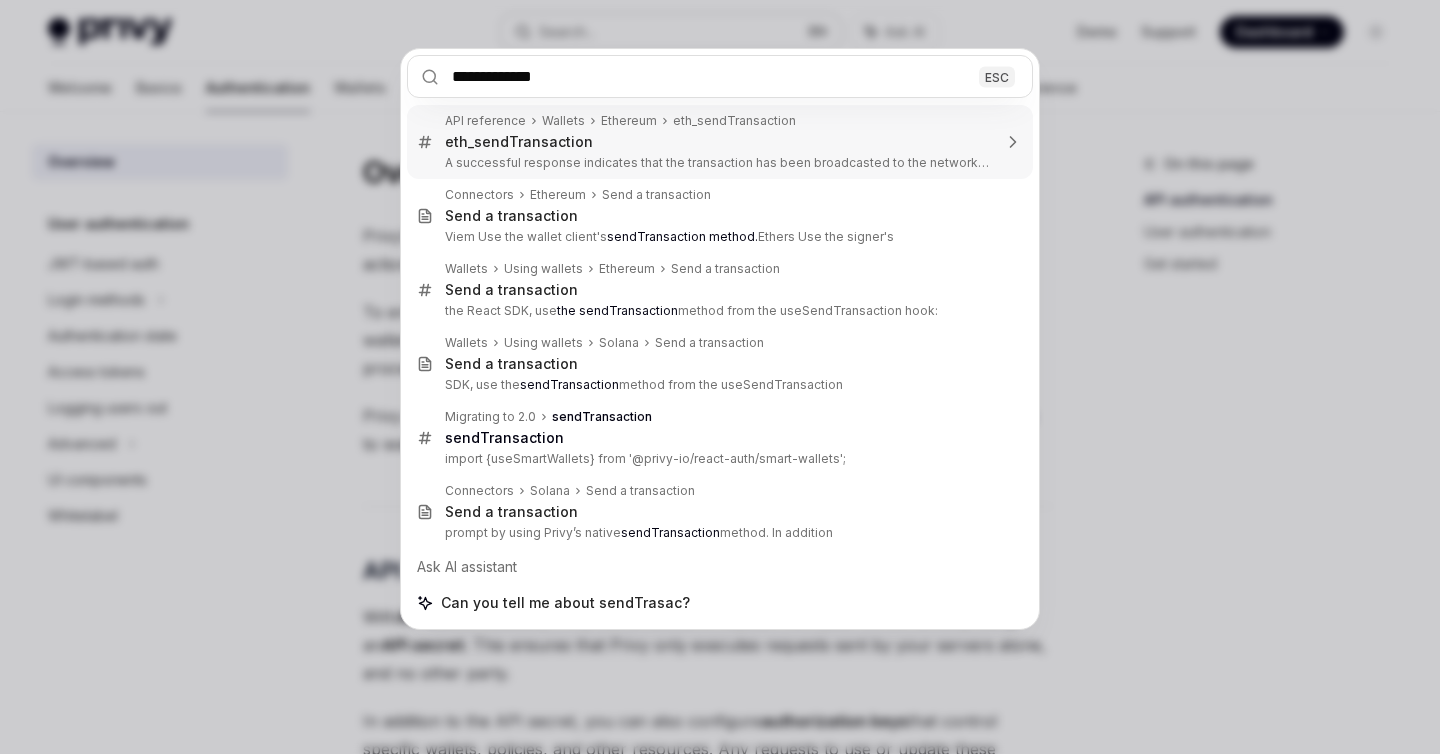 type on "**********" 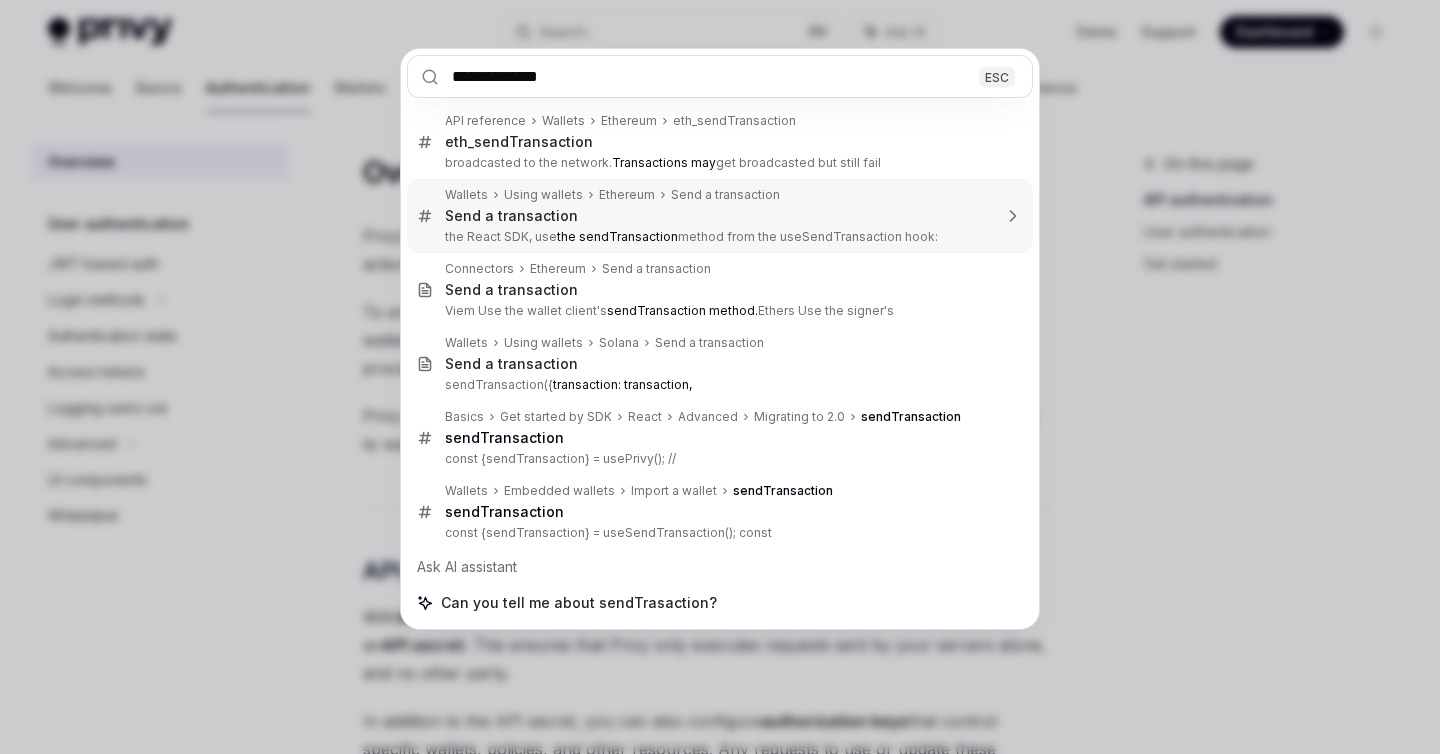 click on "Send a transaction" at bounding box center (718, 216) 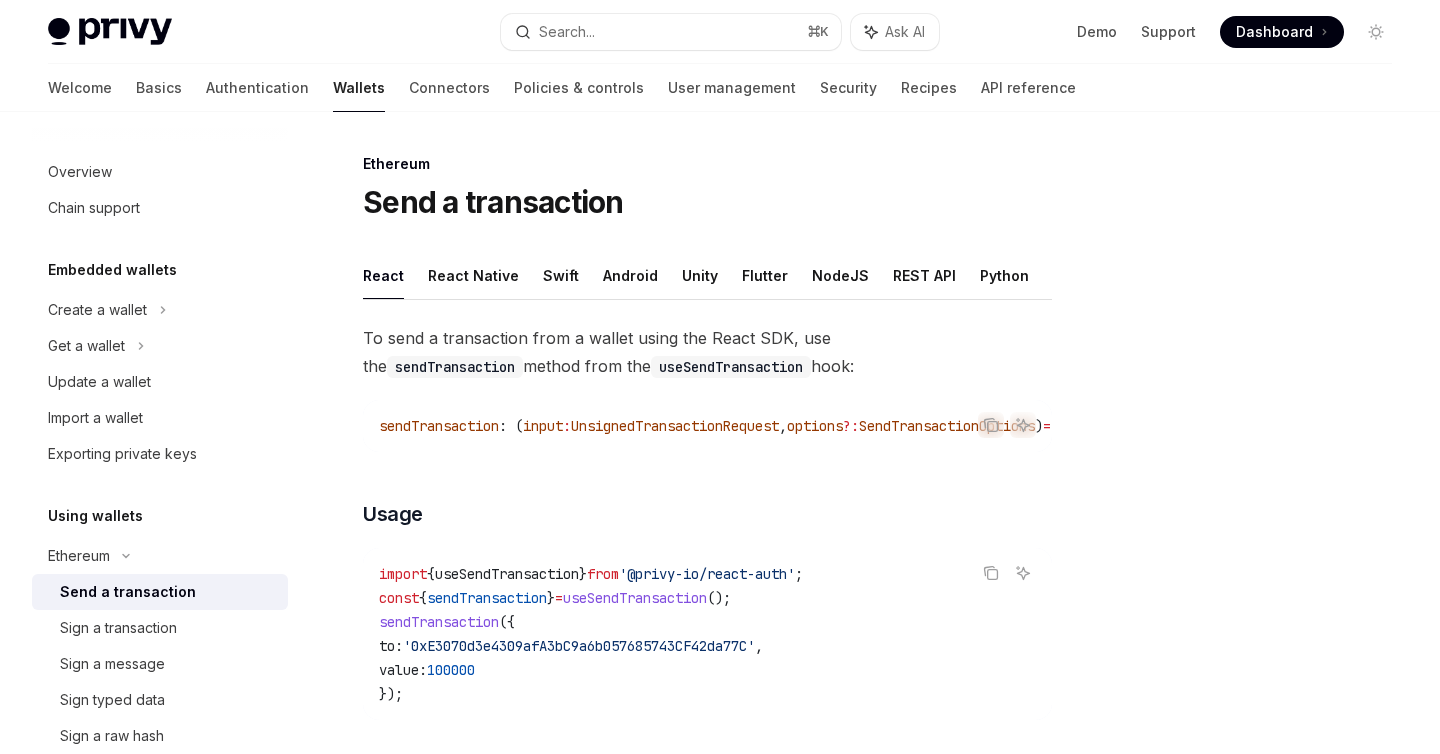 scroll, scrollTop: 30, scrollLeft: 0, axis: vertical 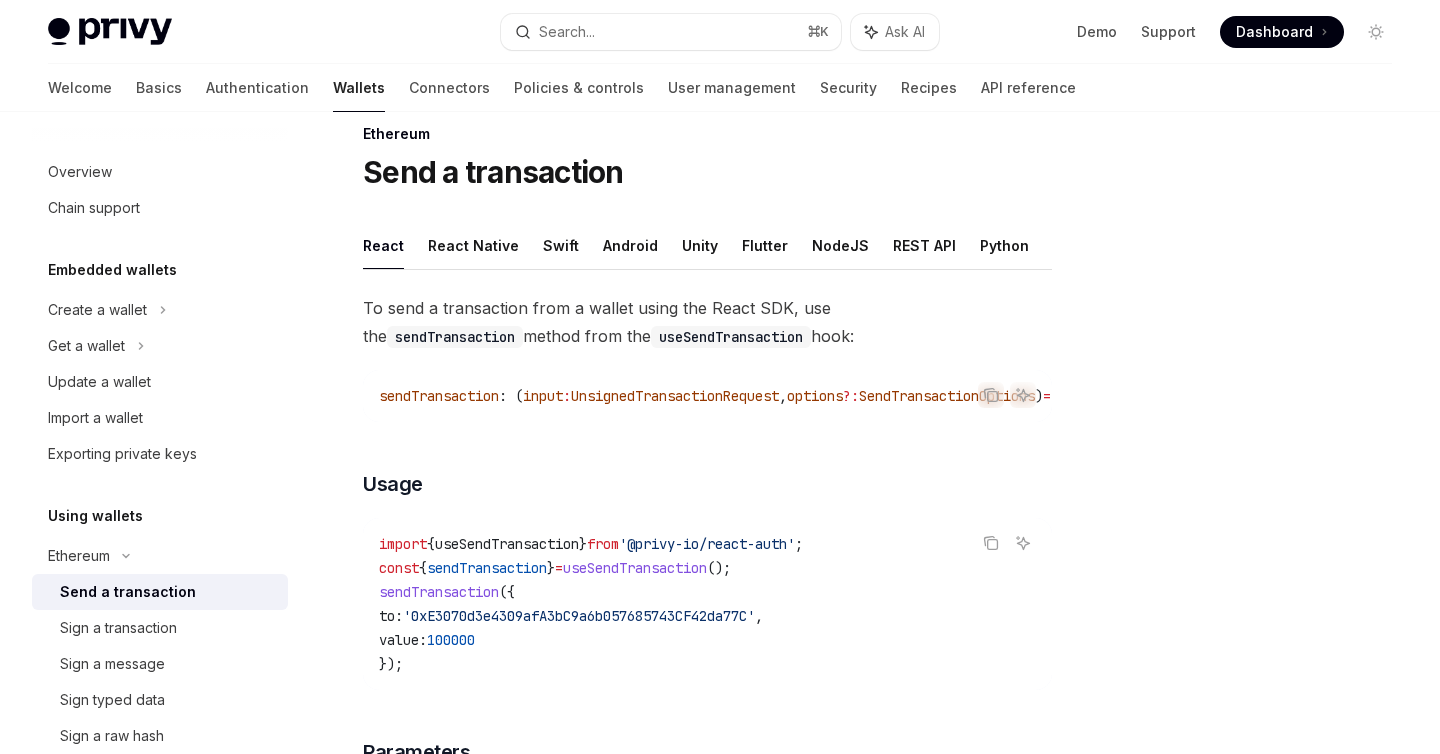 click on "useSendTransaction" at bounding box center (635, 568) 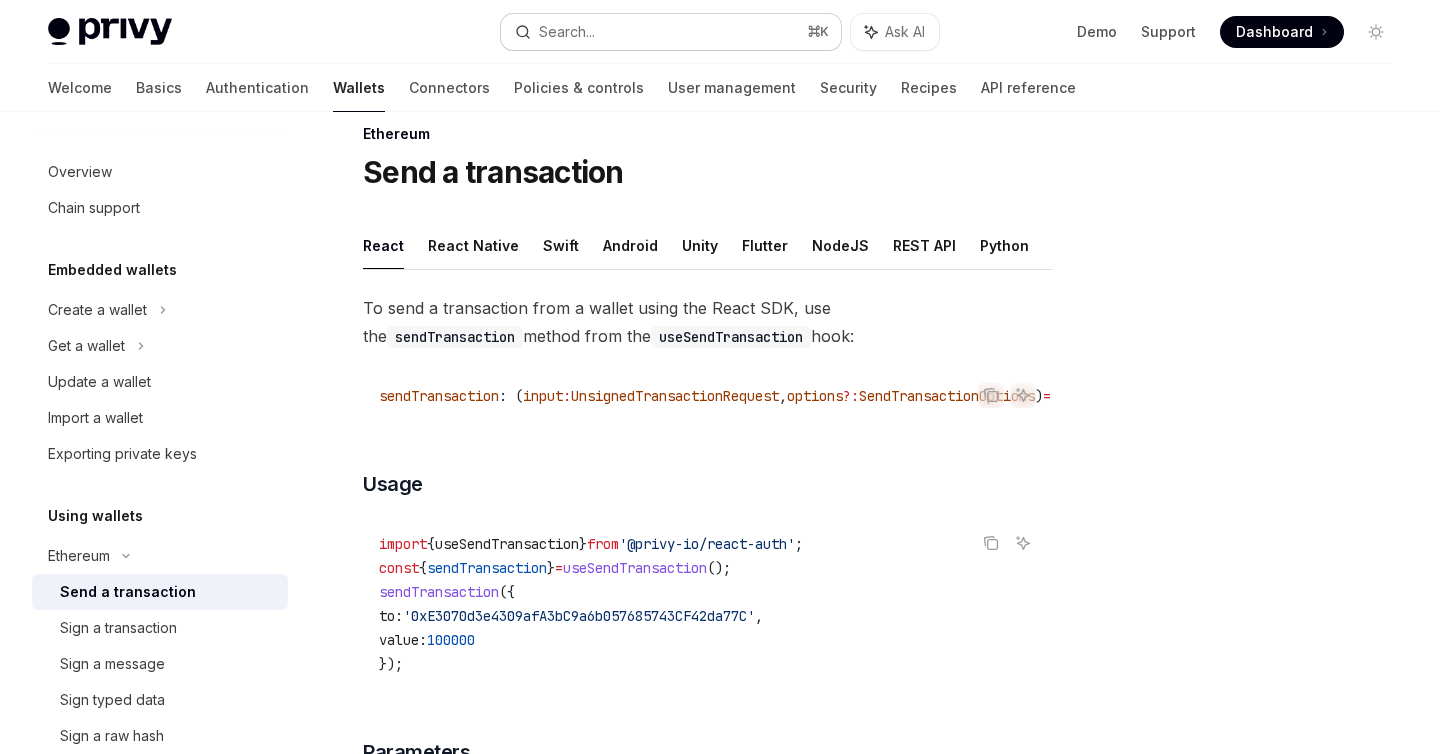 click on "Search..." at bounding box center [567, 32] 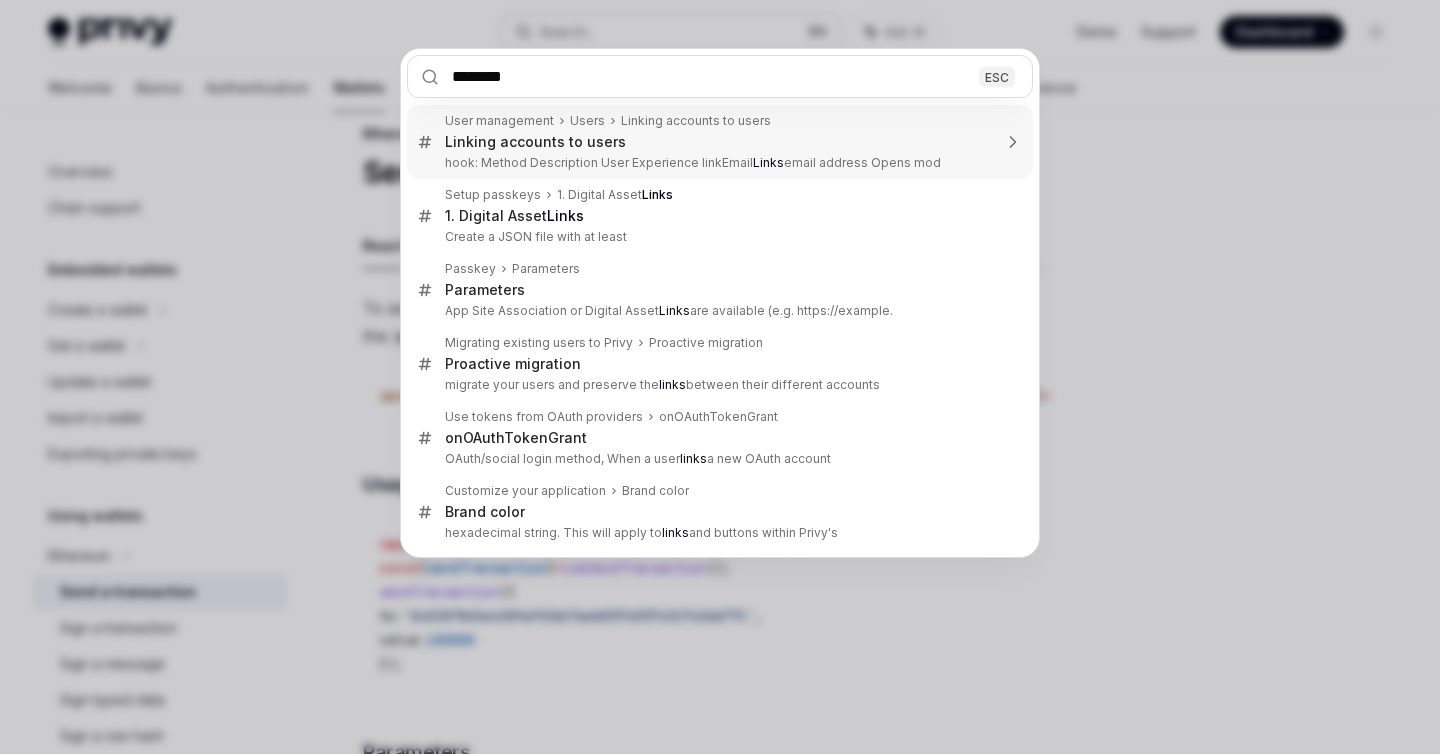 type on "*********" 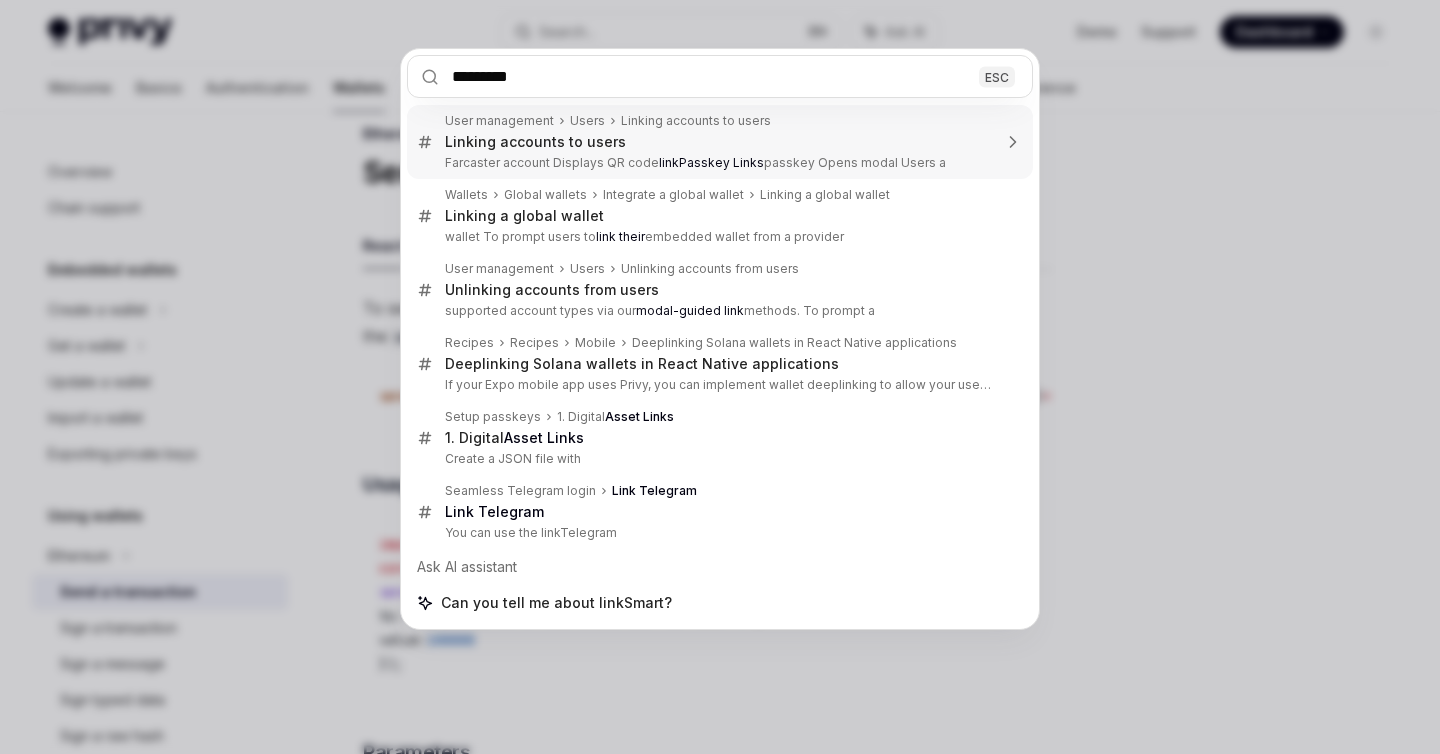 click on "Farcaster account Displays QR code  linkPasskey Links  passkey Opens modal Users a" at bounding box center [718, 163] 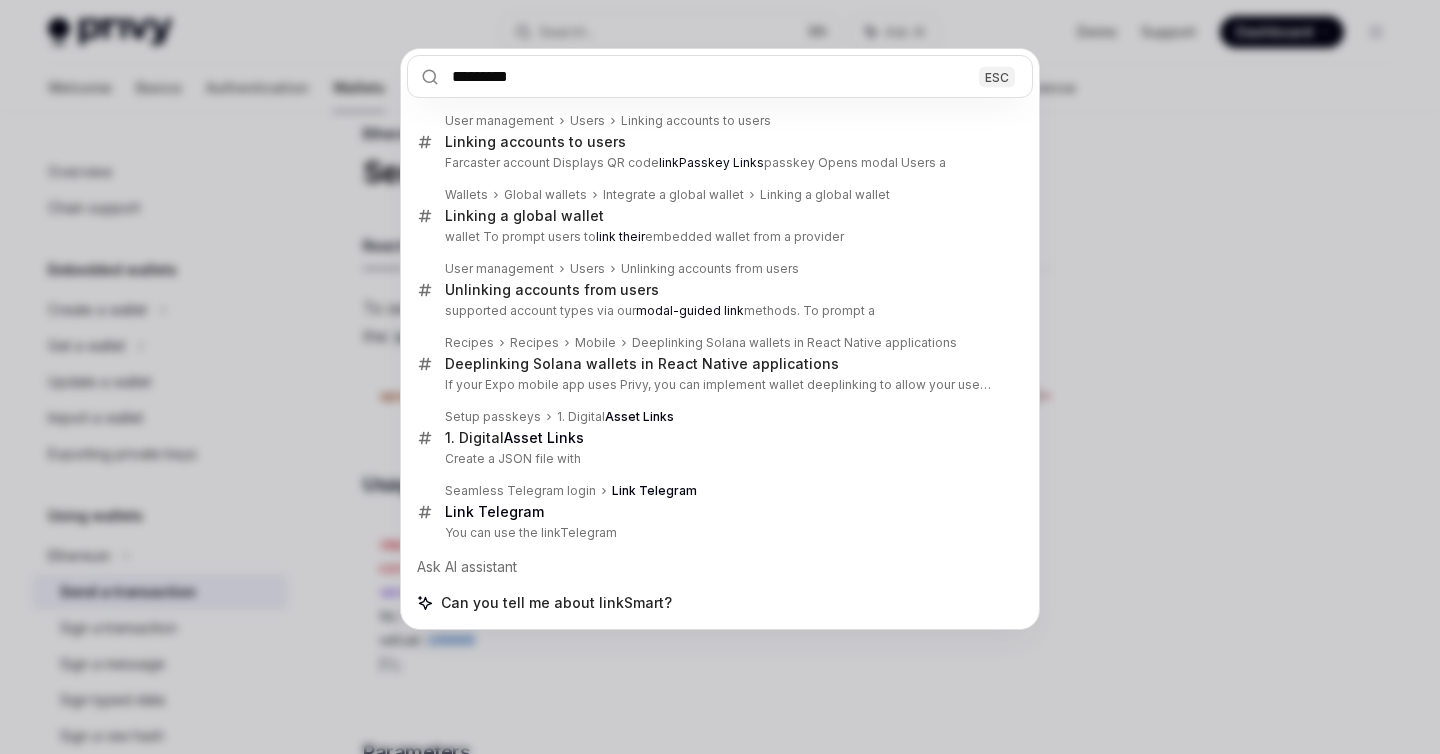 type on "*" 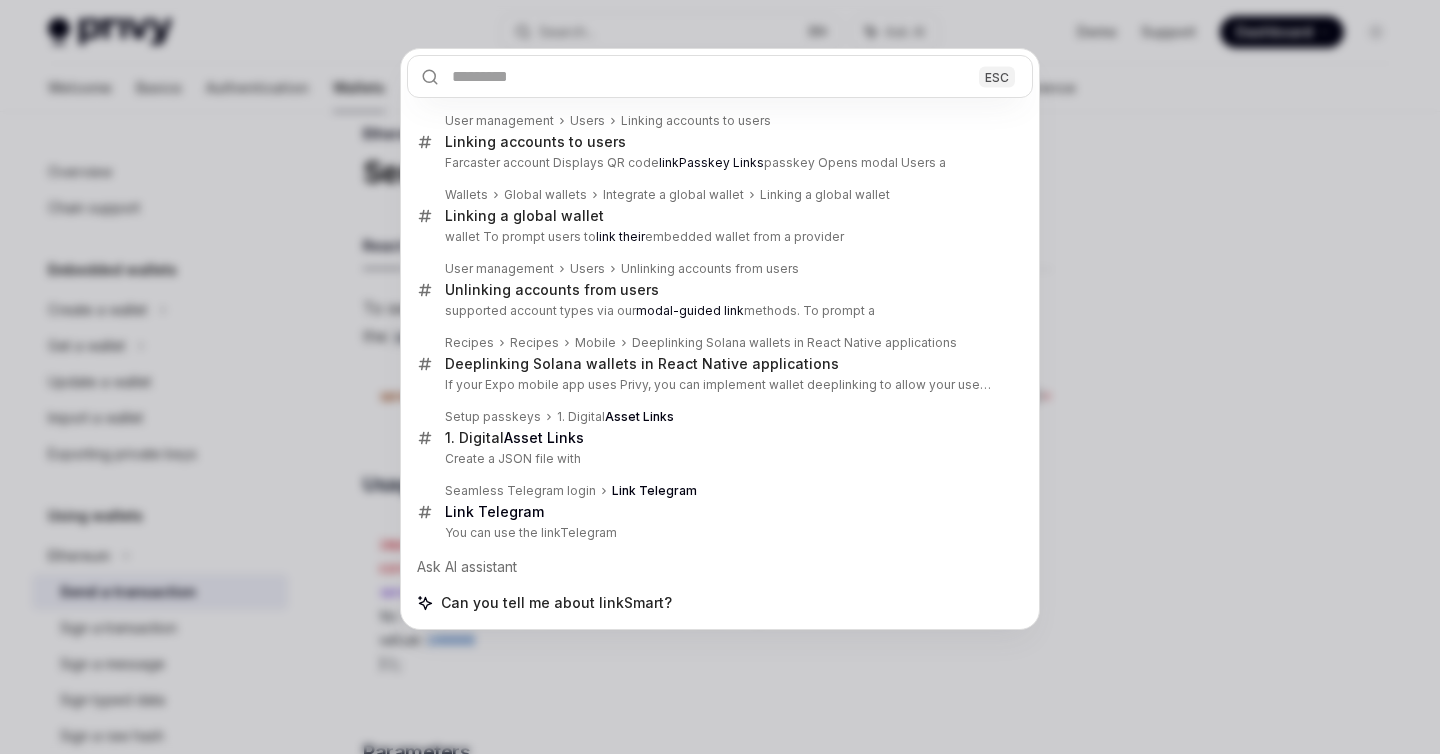 scroll, scrollTop: 0, scrollLeft: 0, axis: both 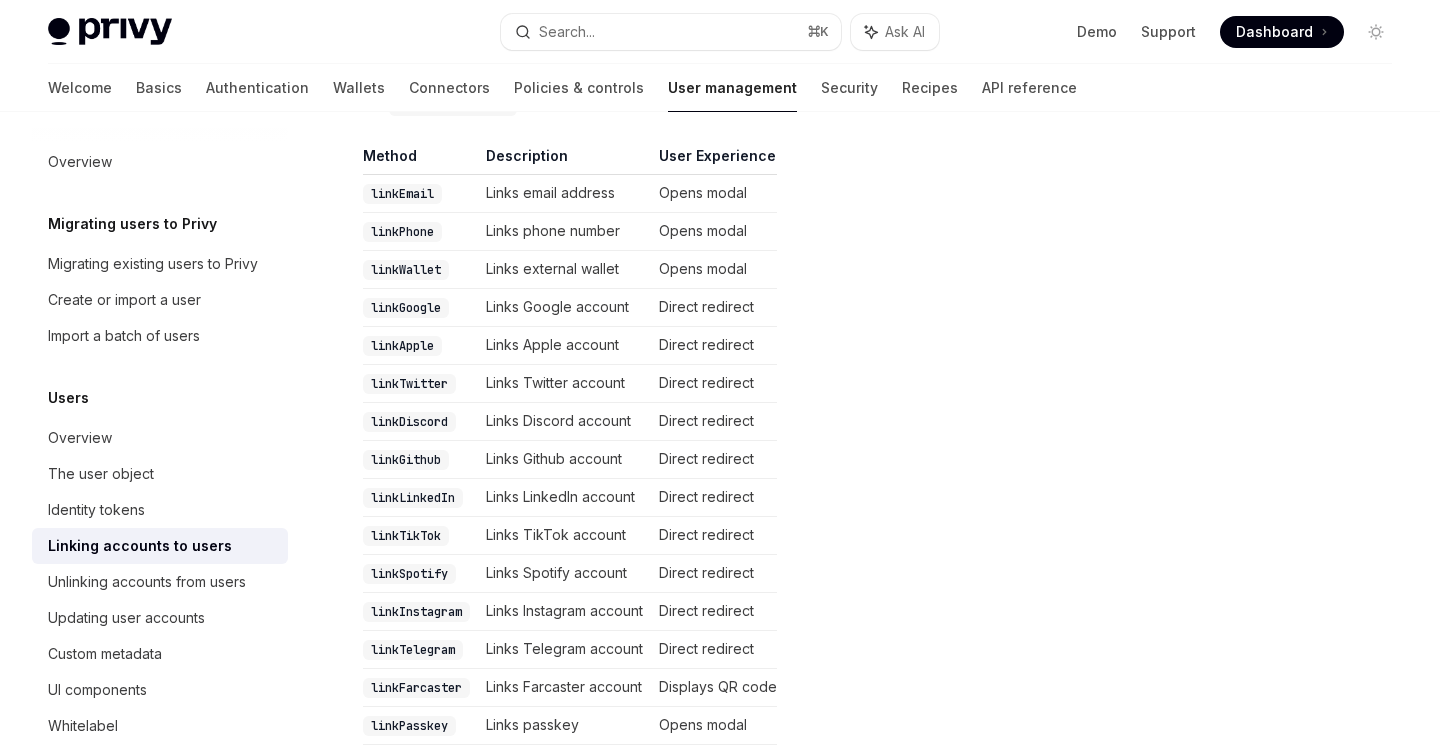 type 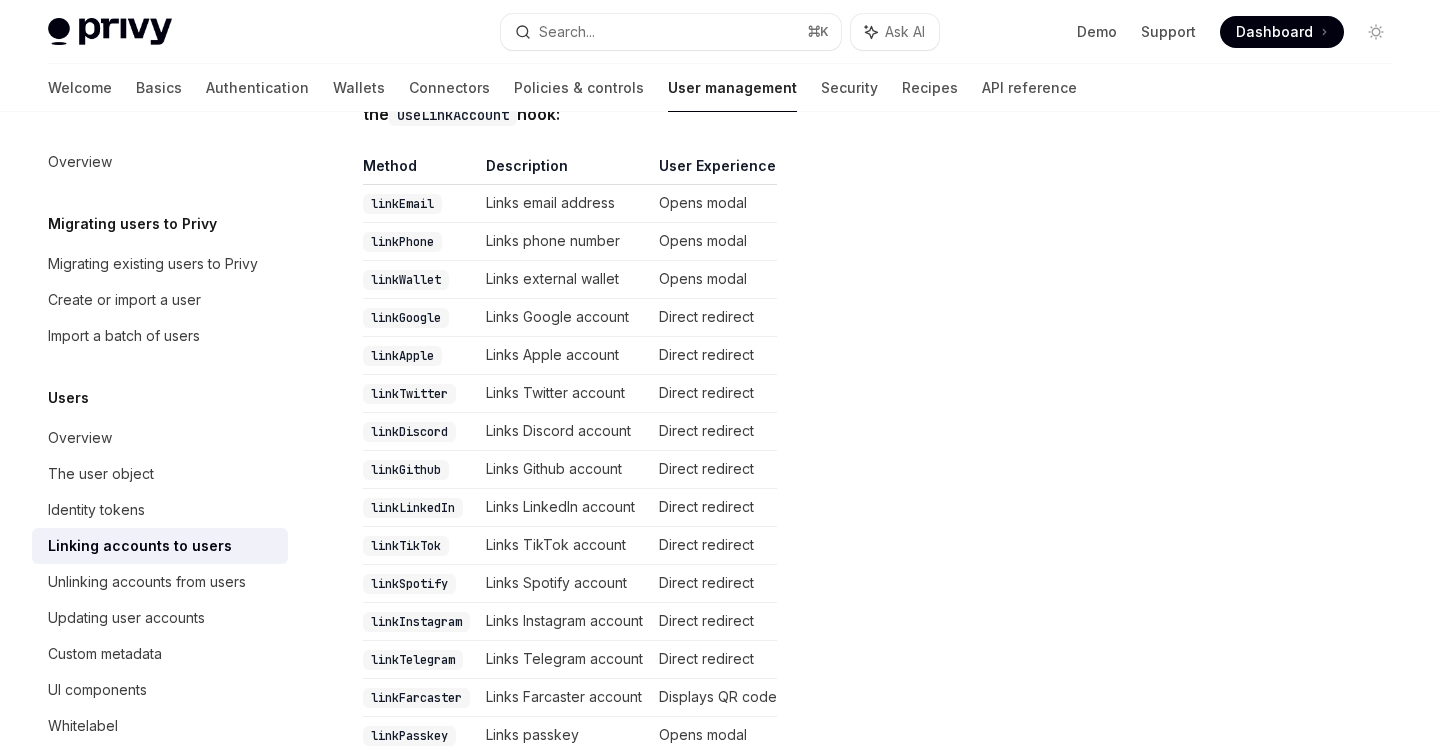scroll, scrollTop: 425, scrollLeft: 0, axis: vertical 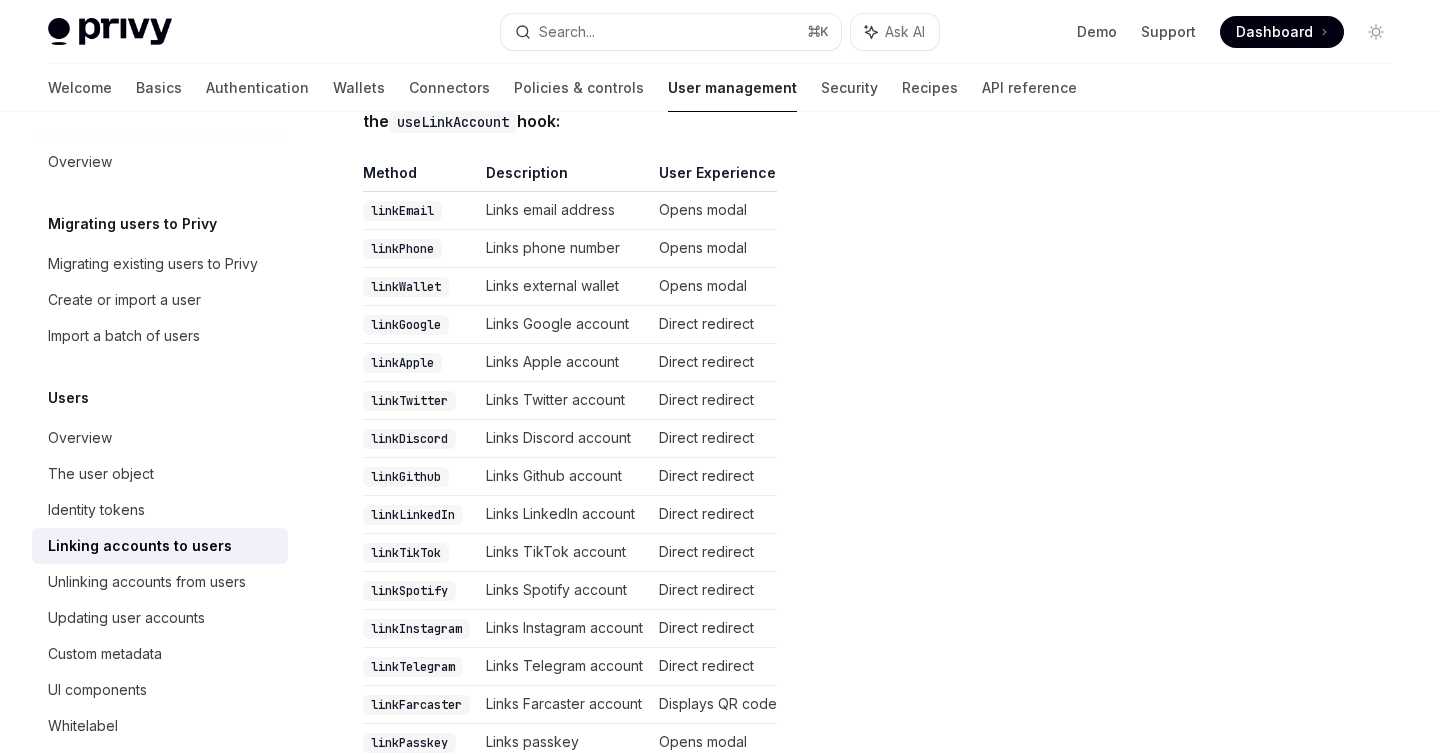 click on "linkWallet" at bounding box center [406, 287] 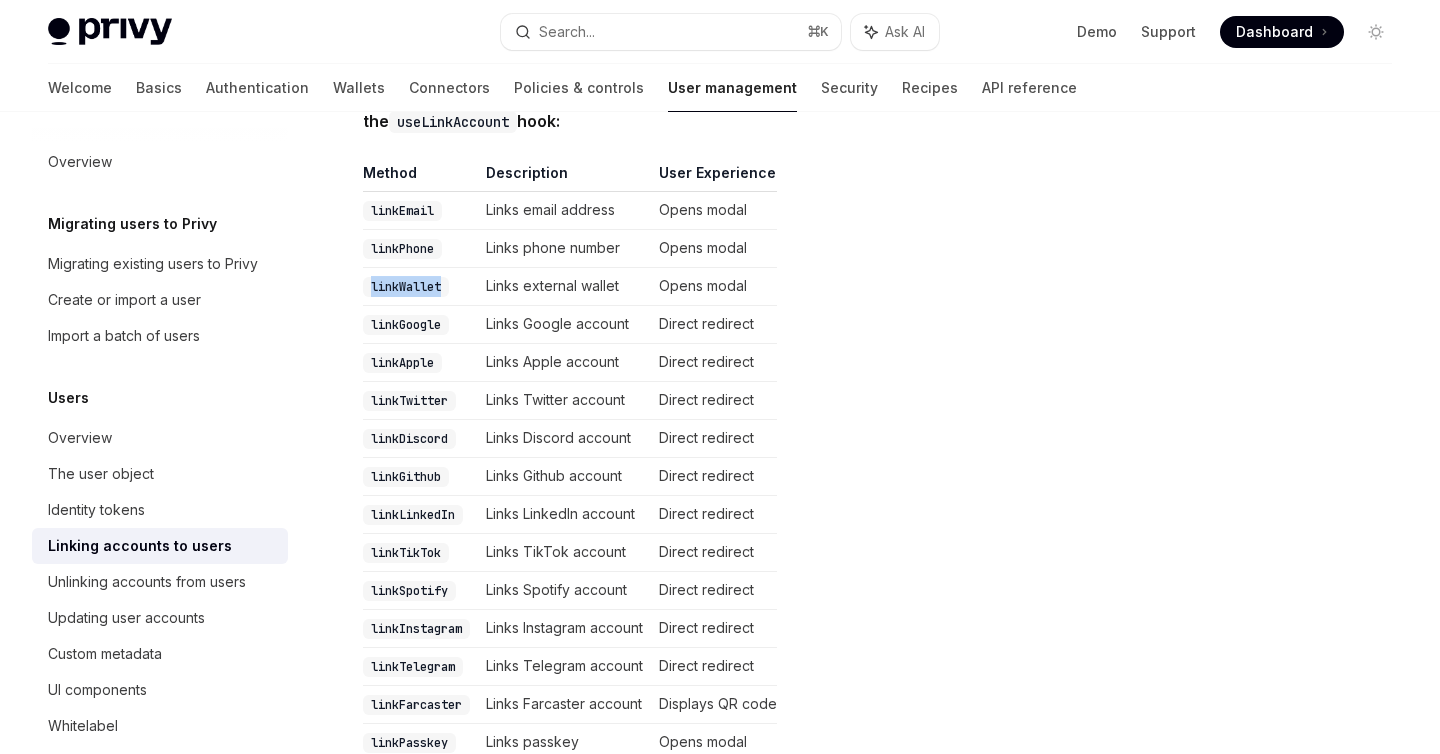 click on "linkWallet" at bounding box center (406, 287) 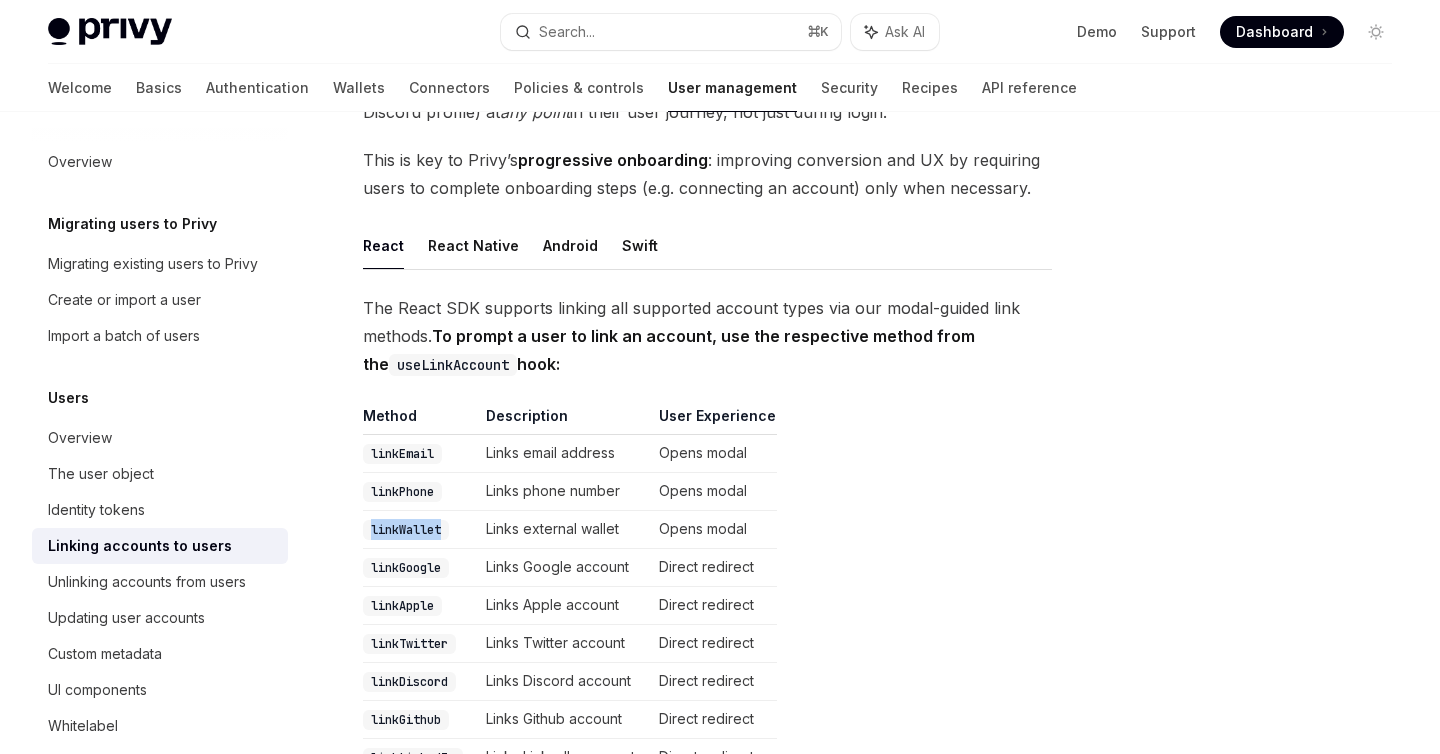 scroll, scrollTop: 0, scrollLeft: 0, axis: both 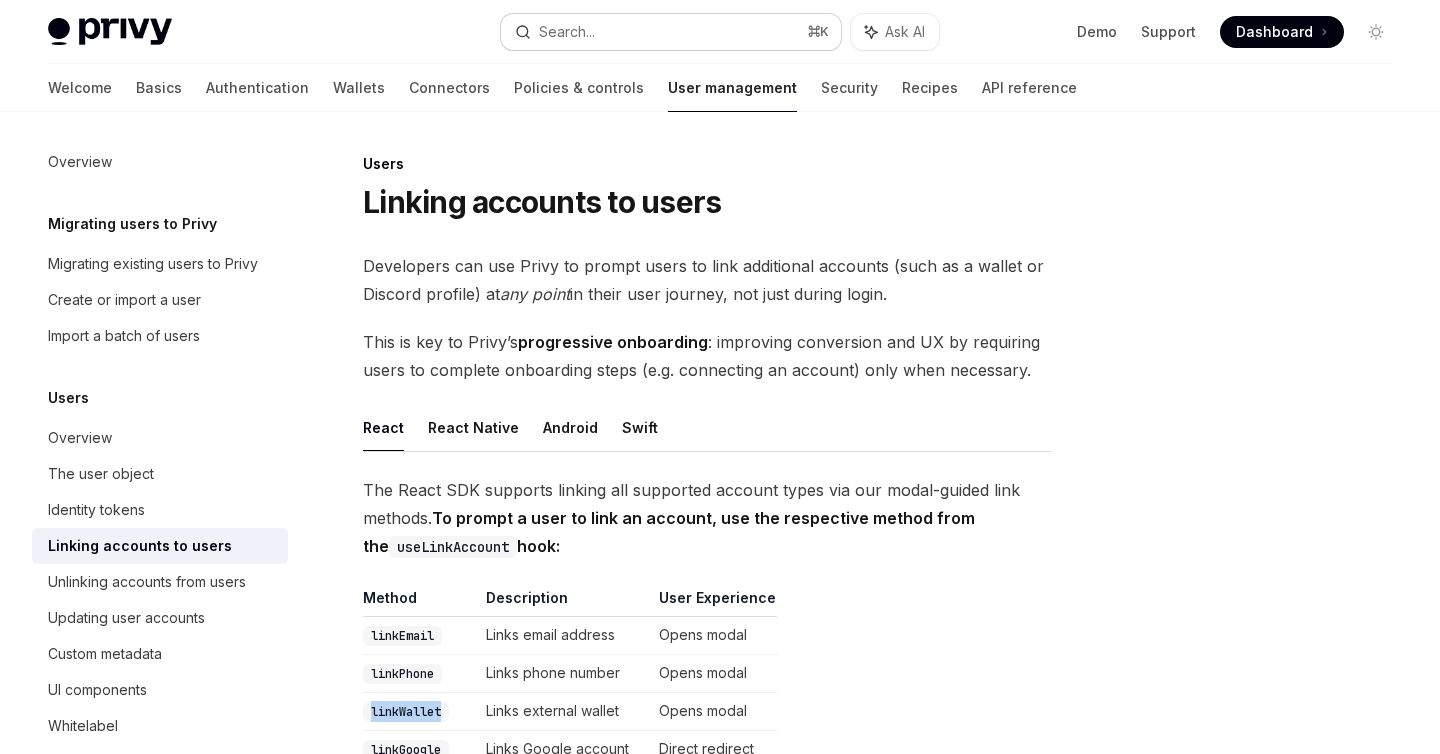 click on "Search... ⌘ K" at bounding box center [670, 32] 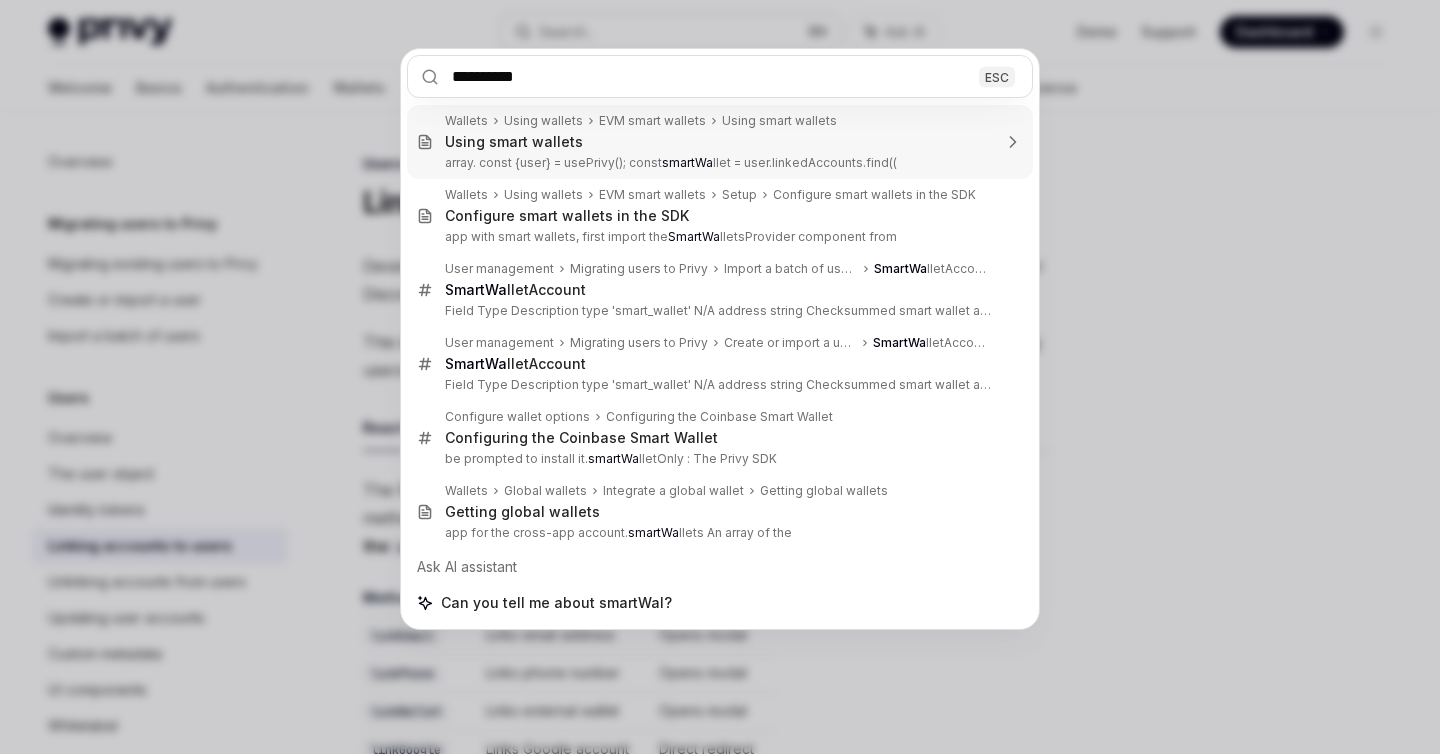 type on "**********" 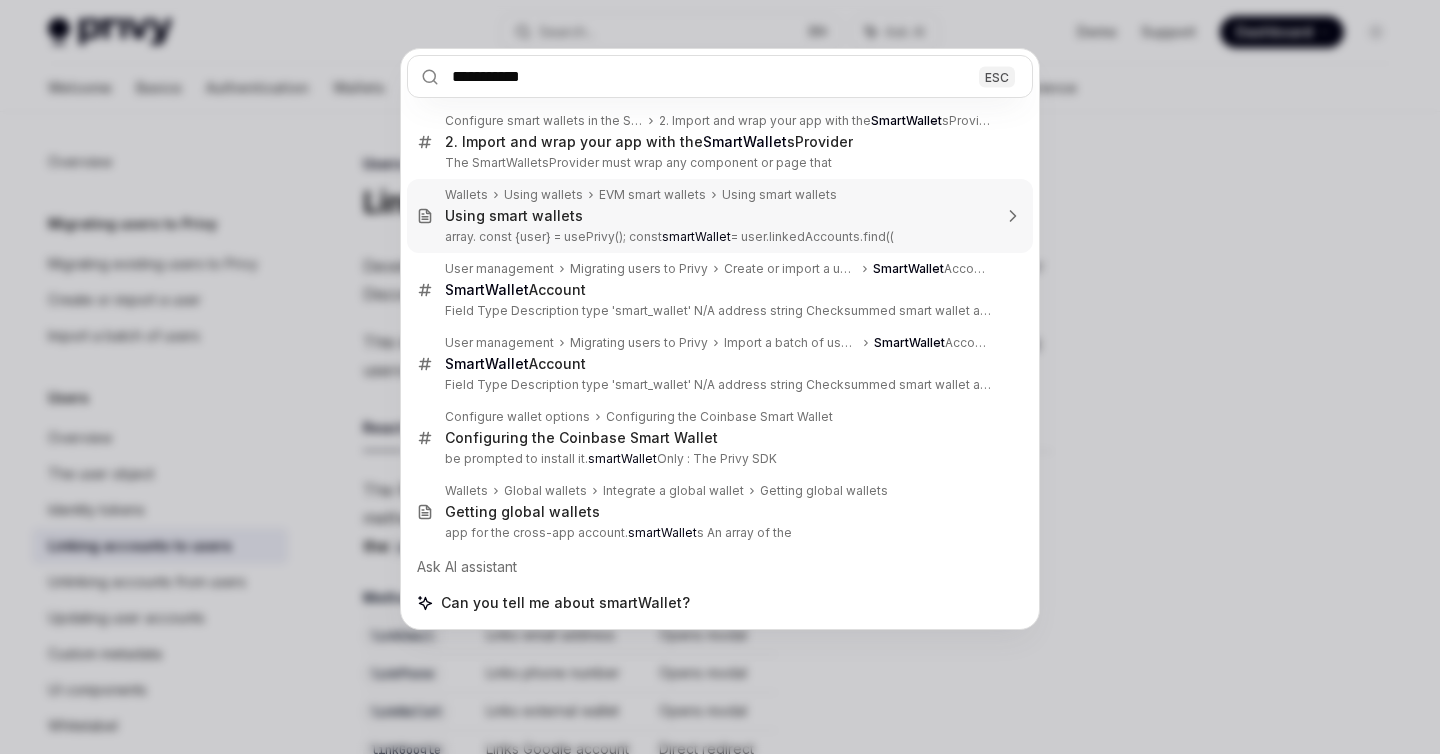 click on "Using smart wallets" at bounding box center (718, 216) 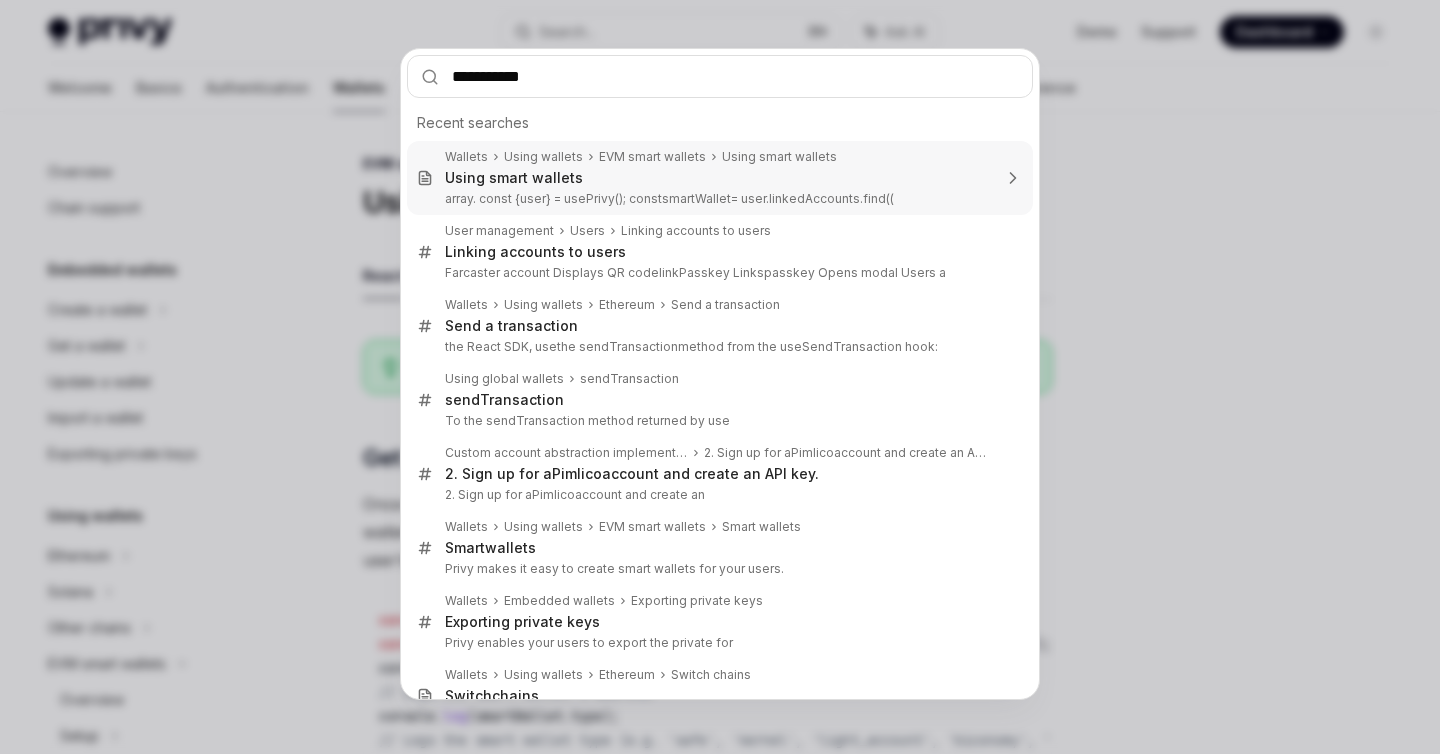 type 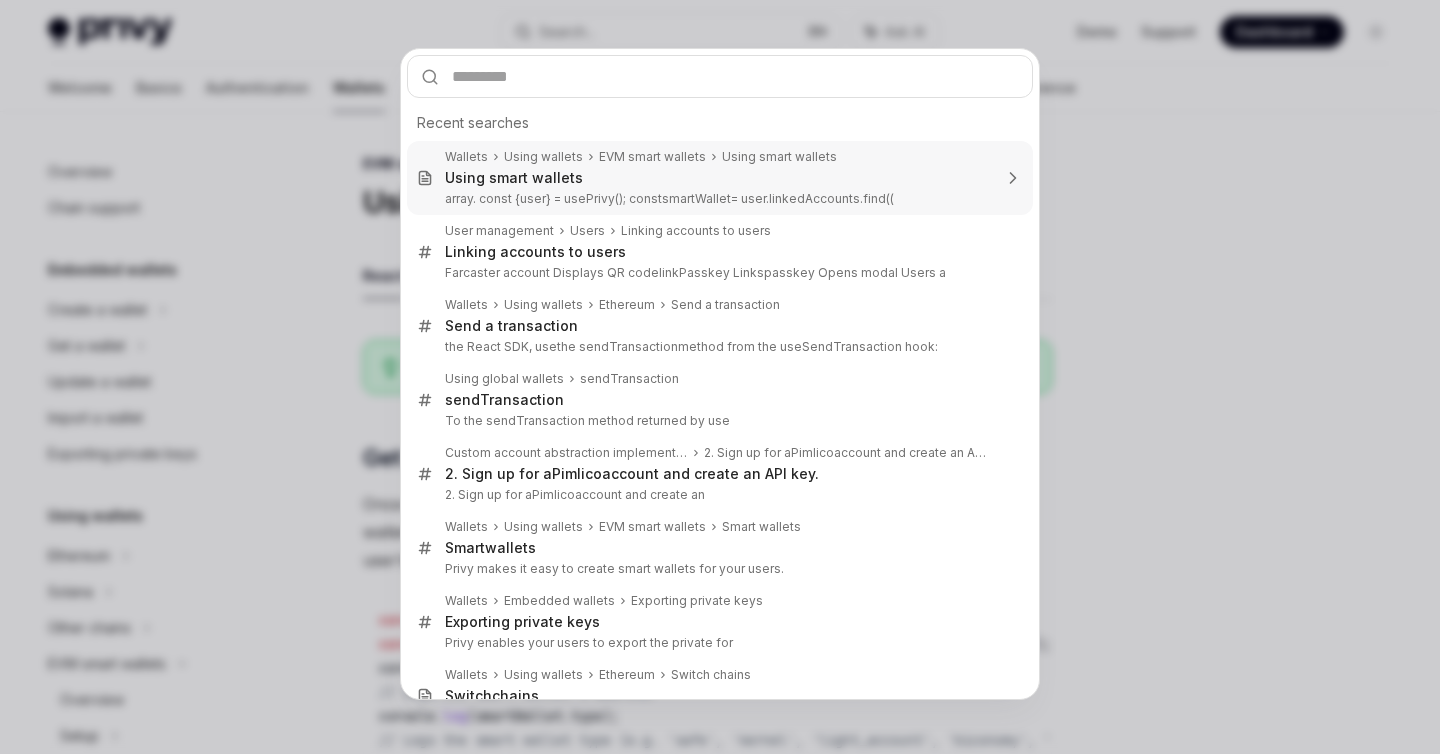 scroll, scrollTop: 339, scrollLeft: 0, axis: vertical 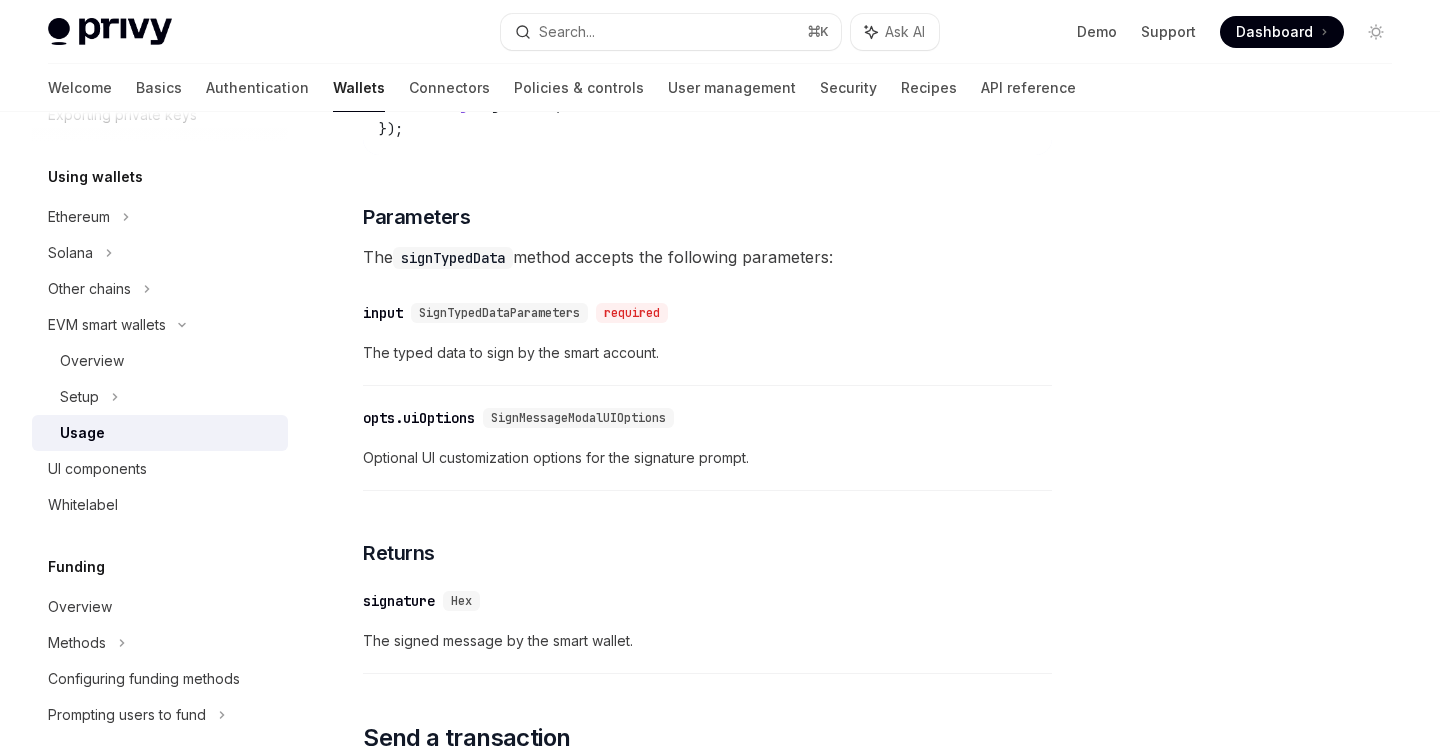 type on "*" 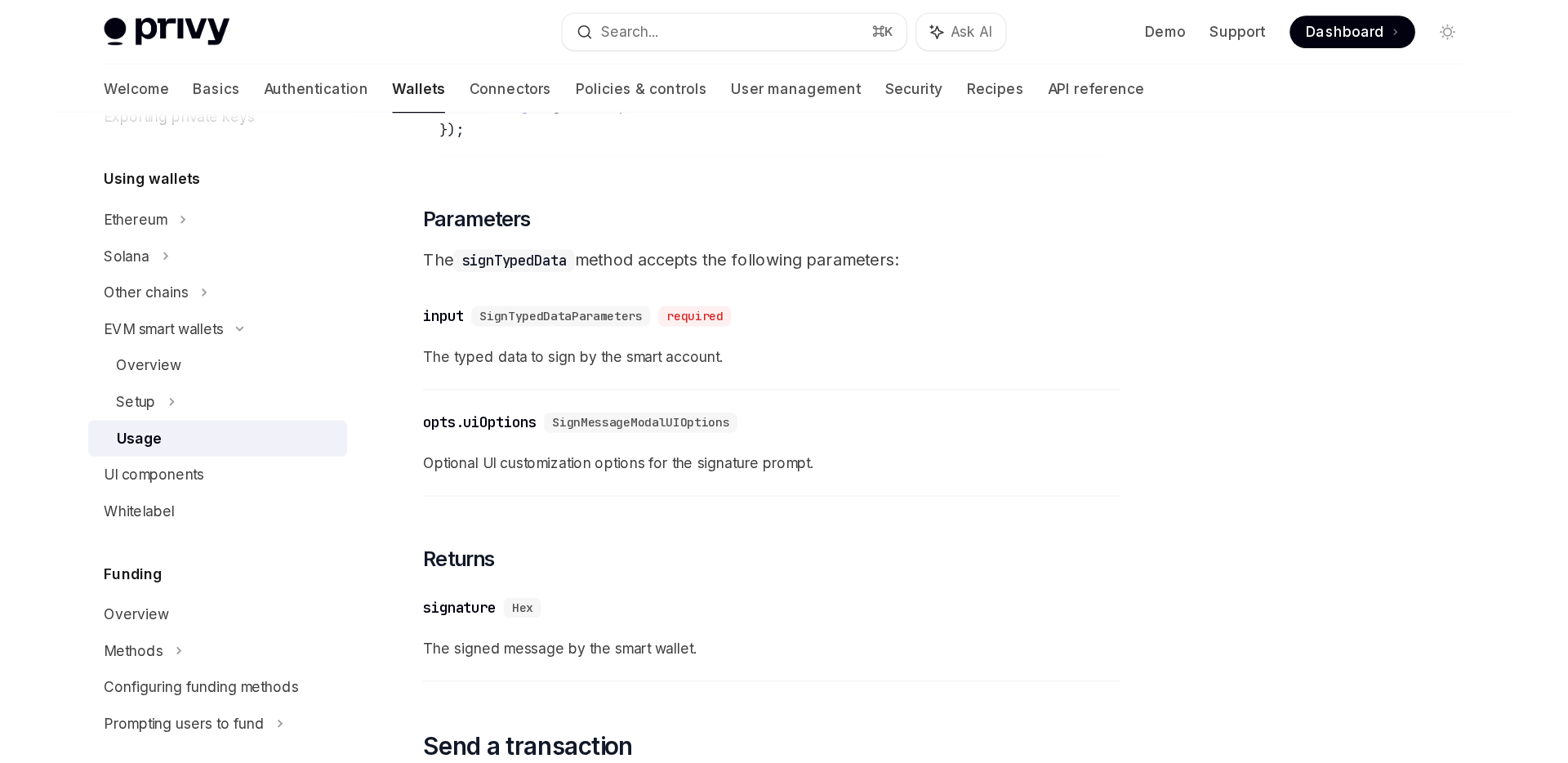 scroll, scrollTop: 1861, scrollLeft: 0, axis: vertical 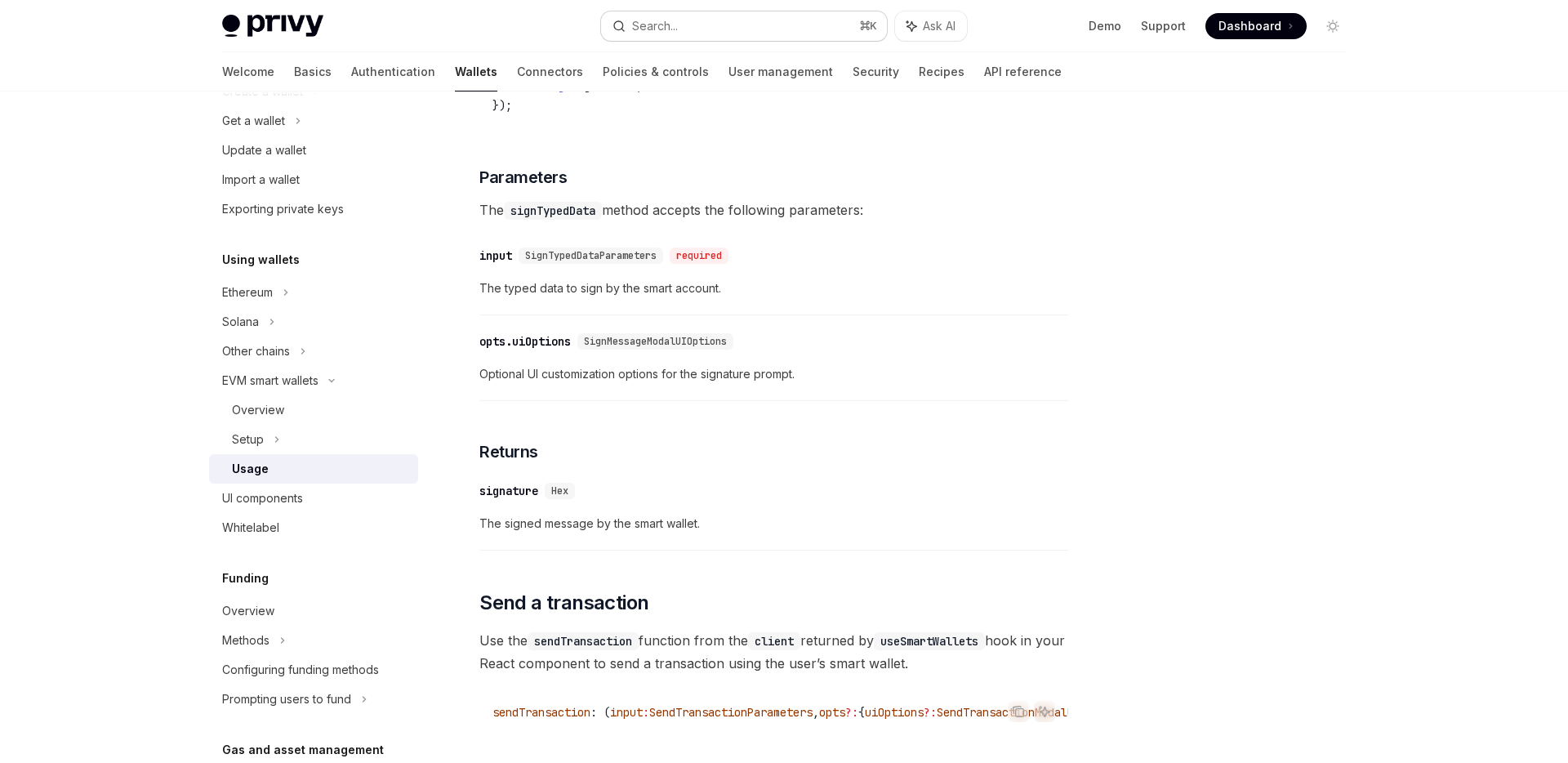 click on "Search... ⌘ K" at bounding box center [744, 26] 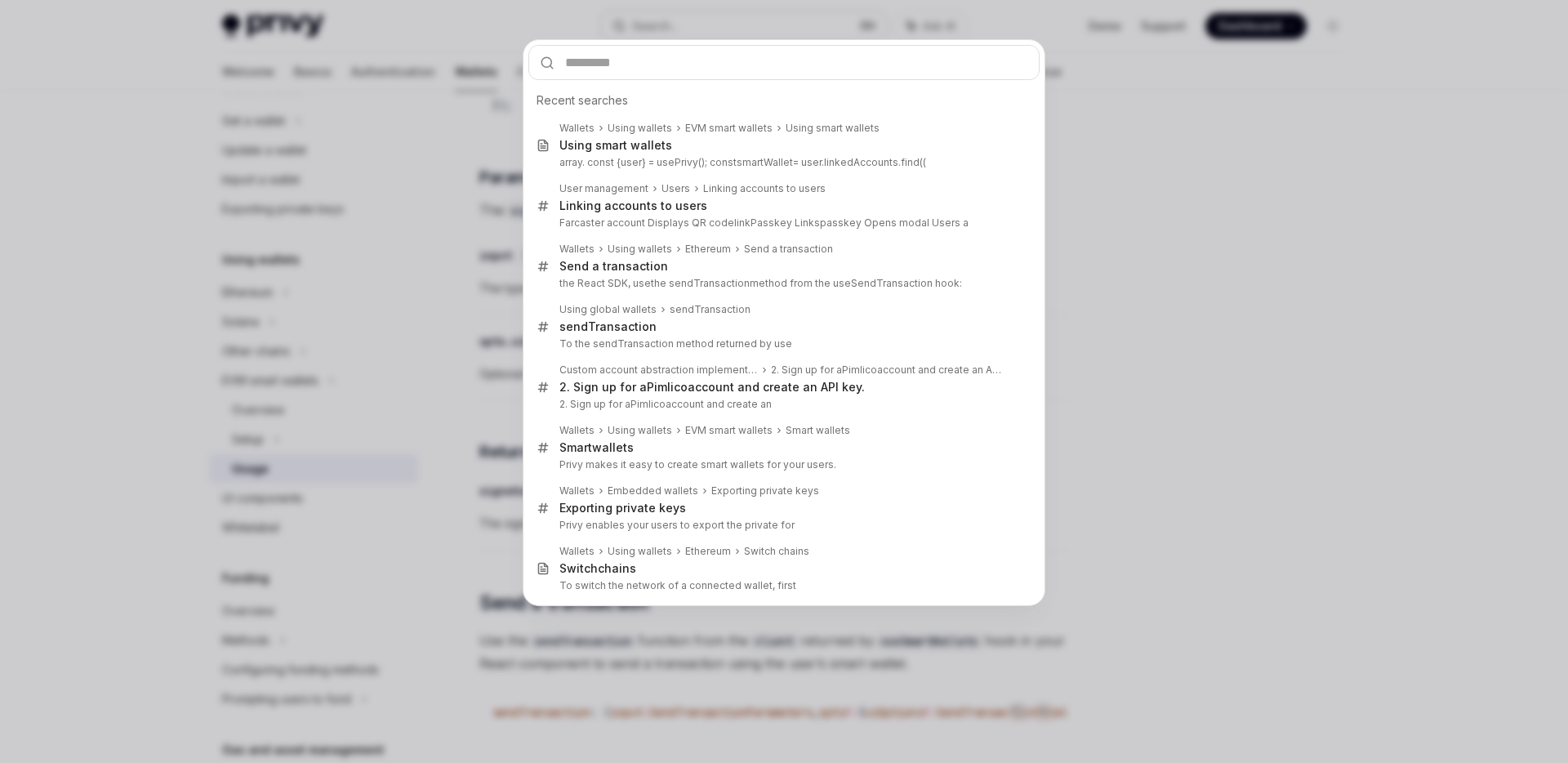 type on "**********" 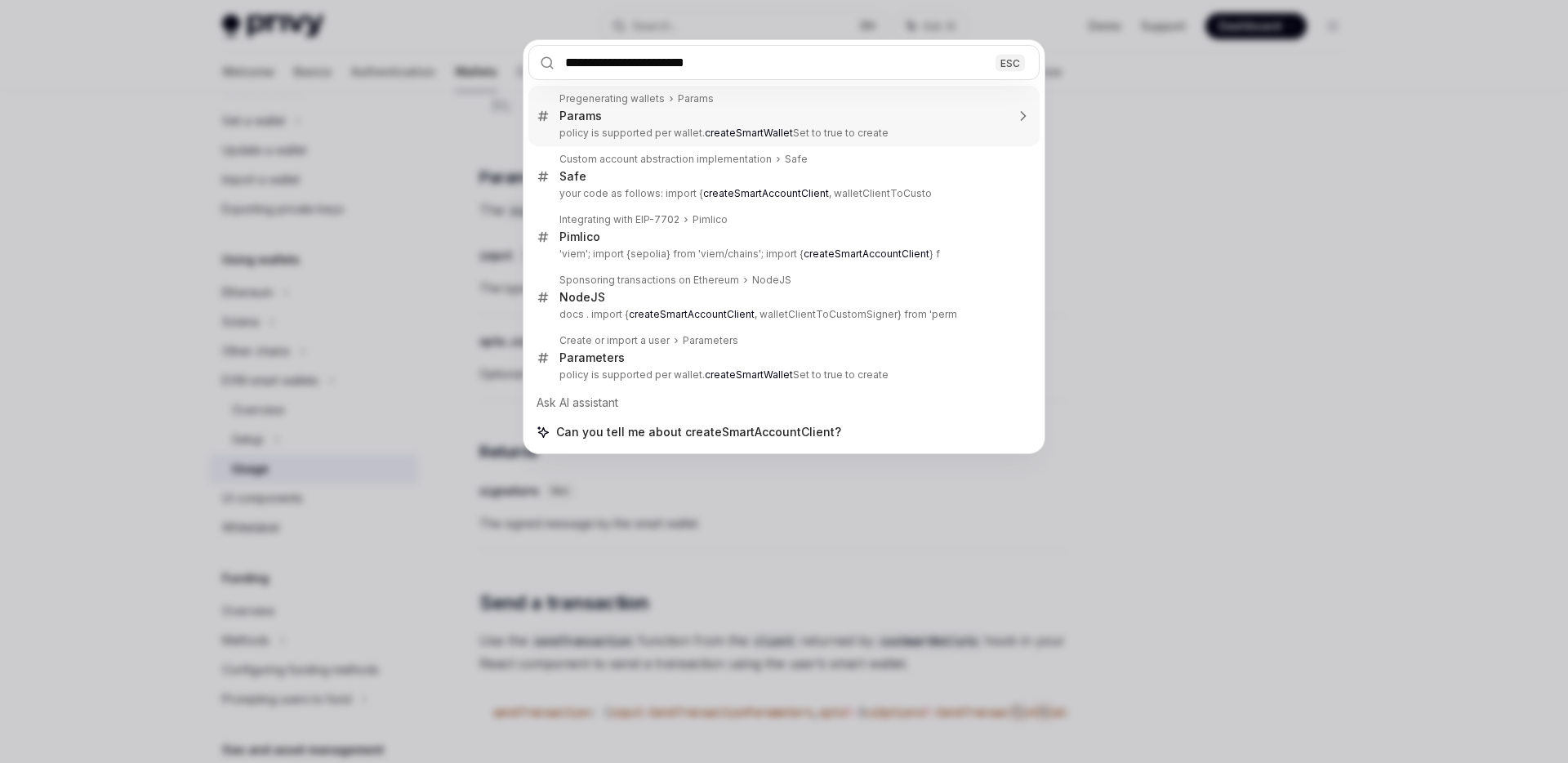 click on "policy is supported per wallet.  createSmartWallet  Set to true to create" at bounding box center (782, 133) 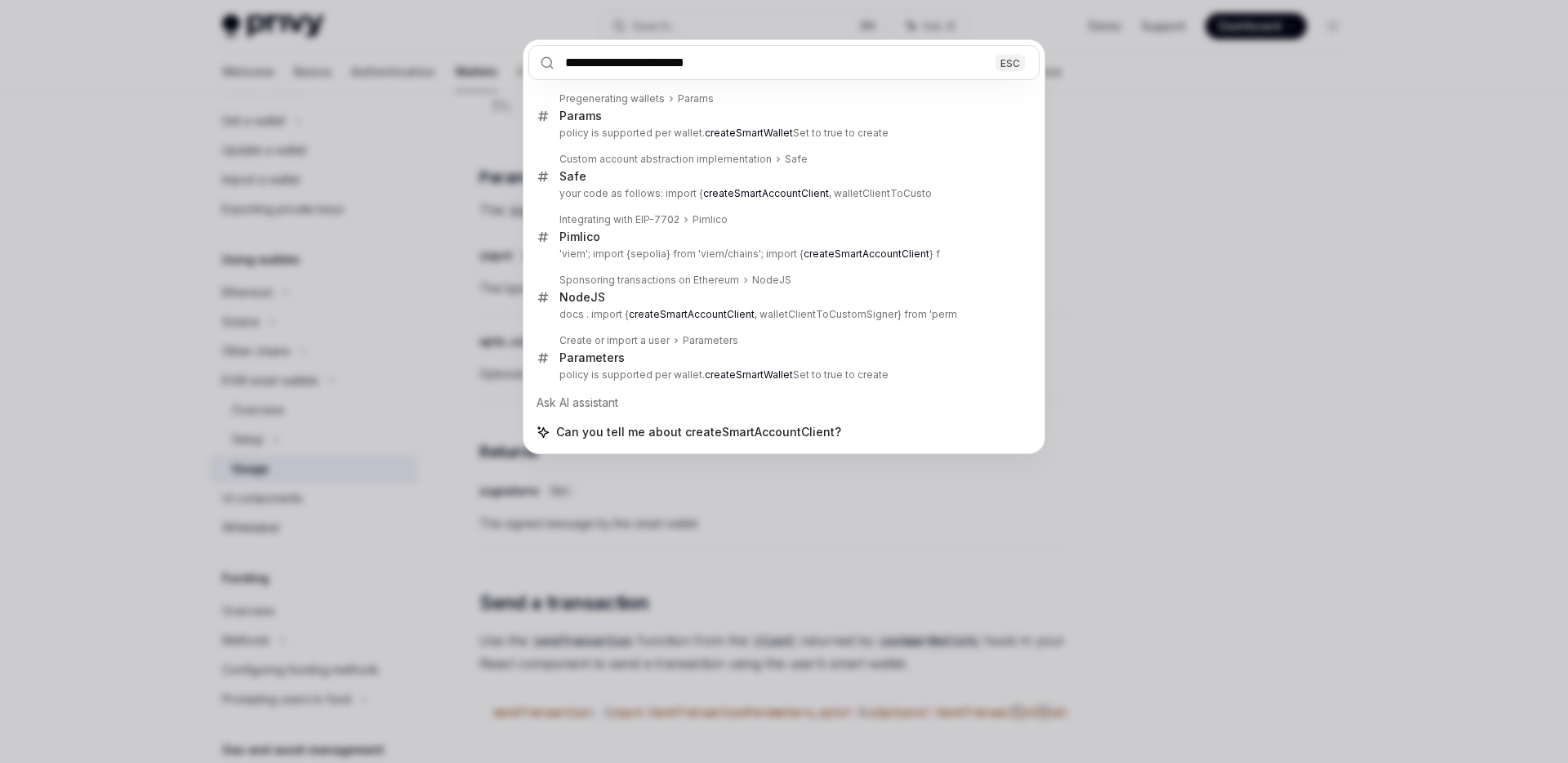 type on "*" 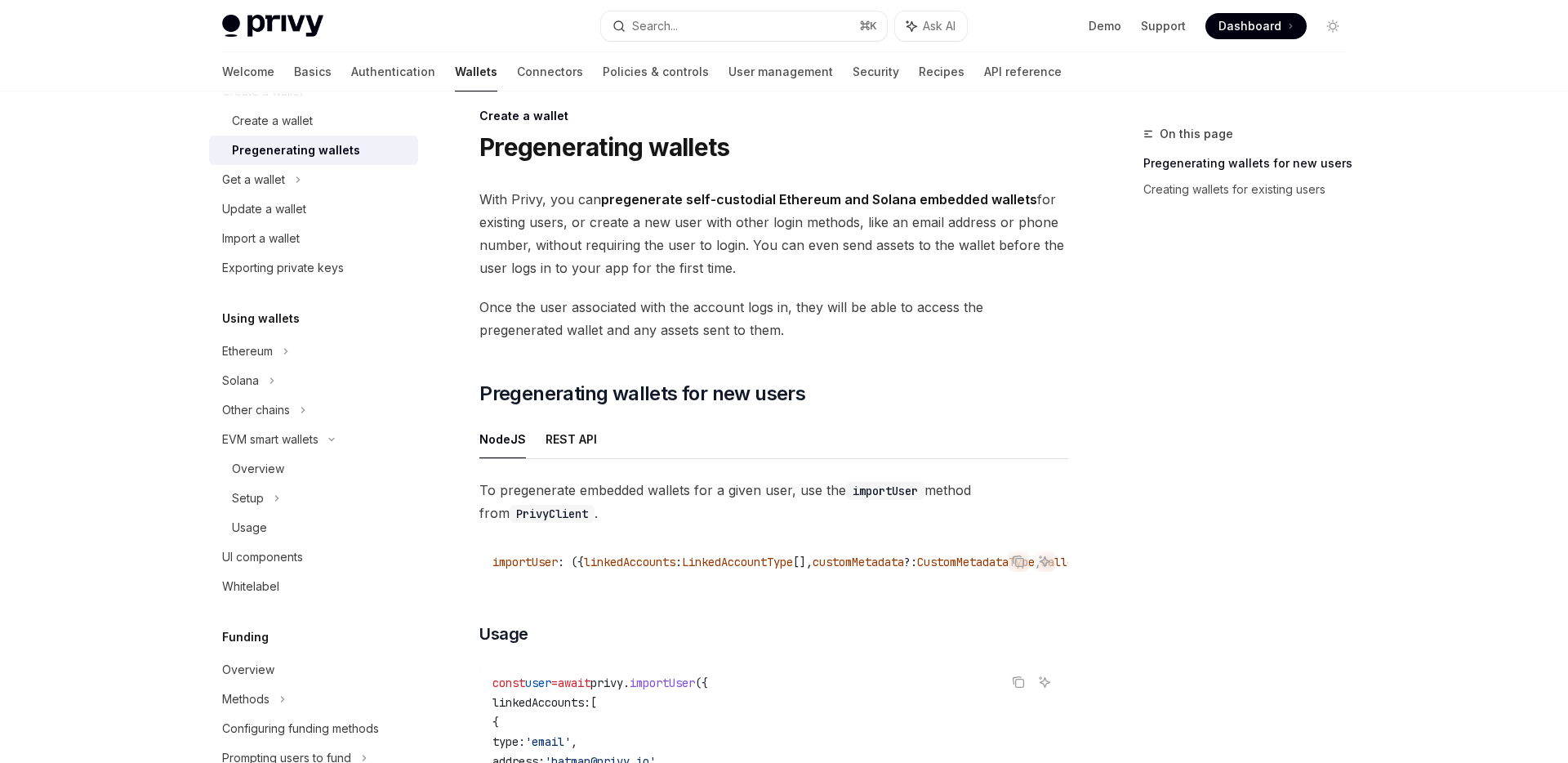 scroll, scrollTop: 0, scrollLeft: 0, axis: both 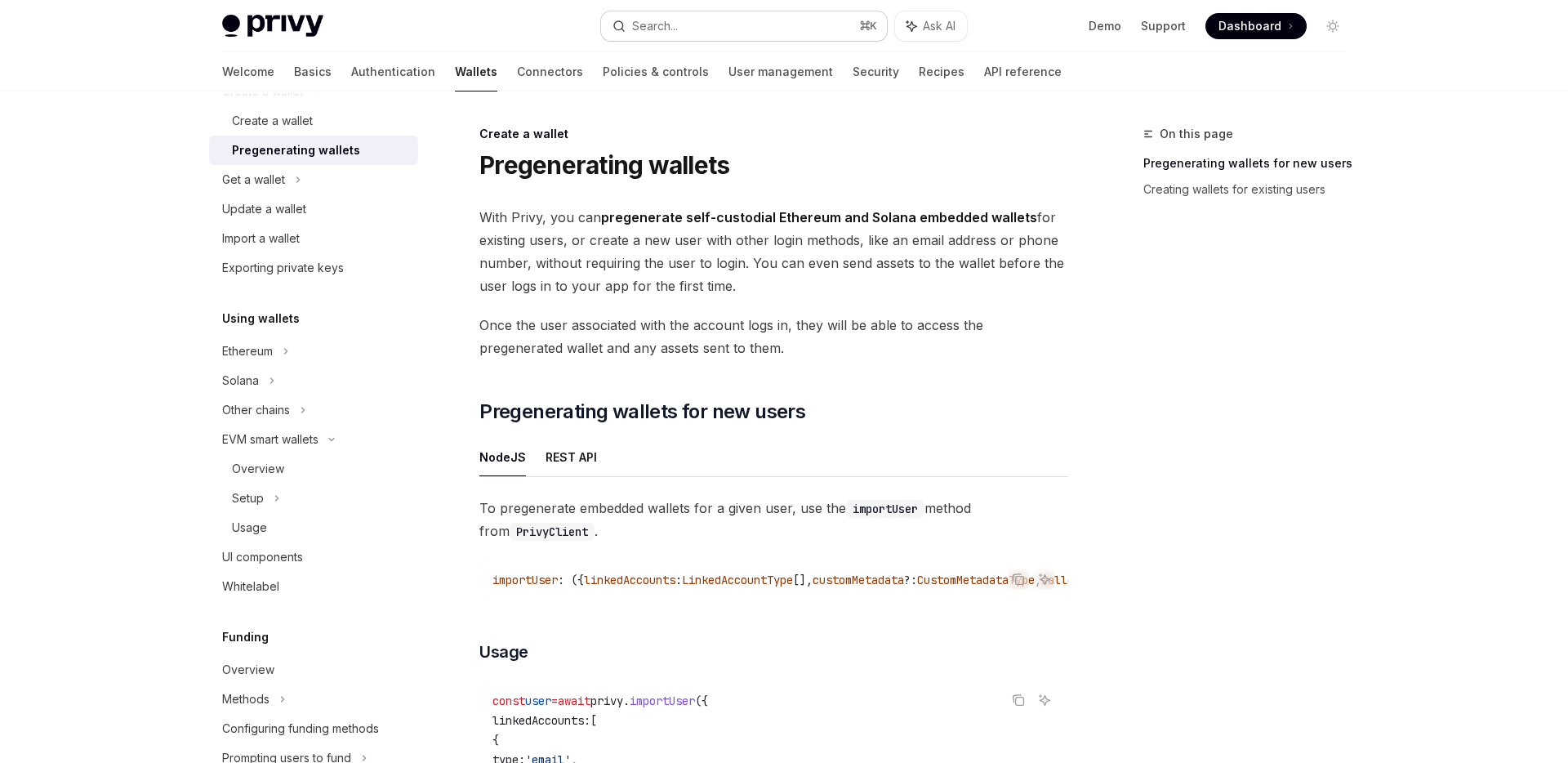 click on "Search... ⌘ K" at bounding box center [744, 26] 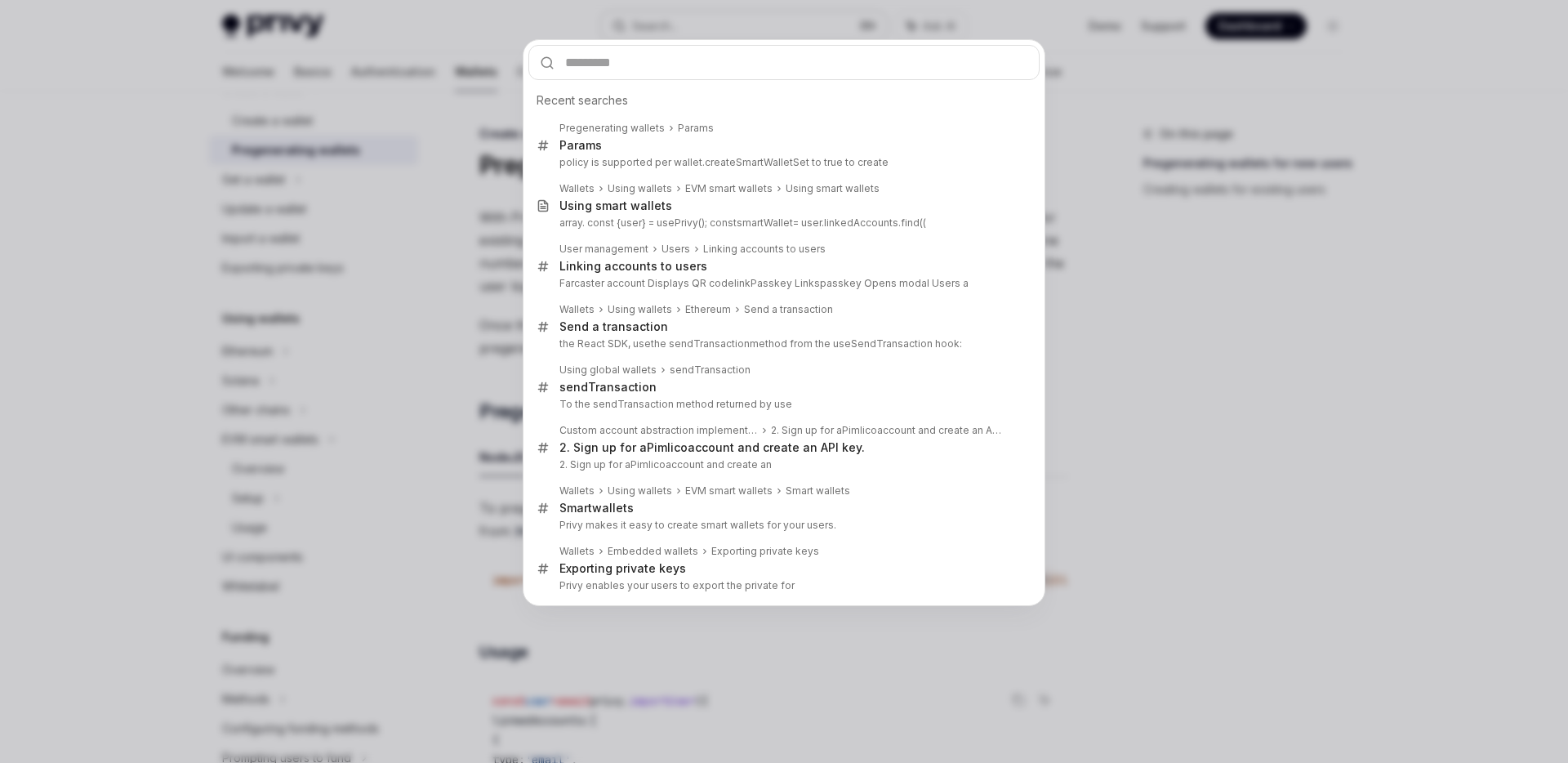 type on "**********" 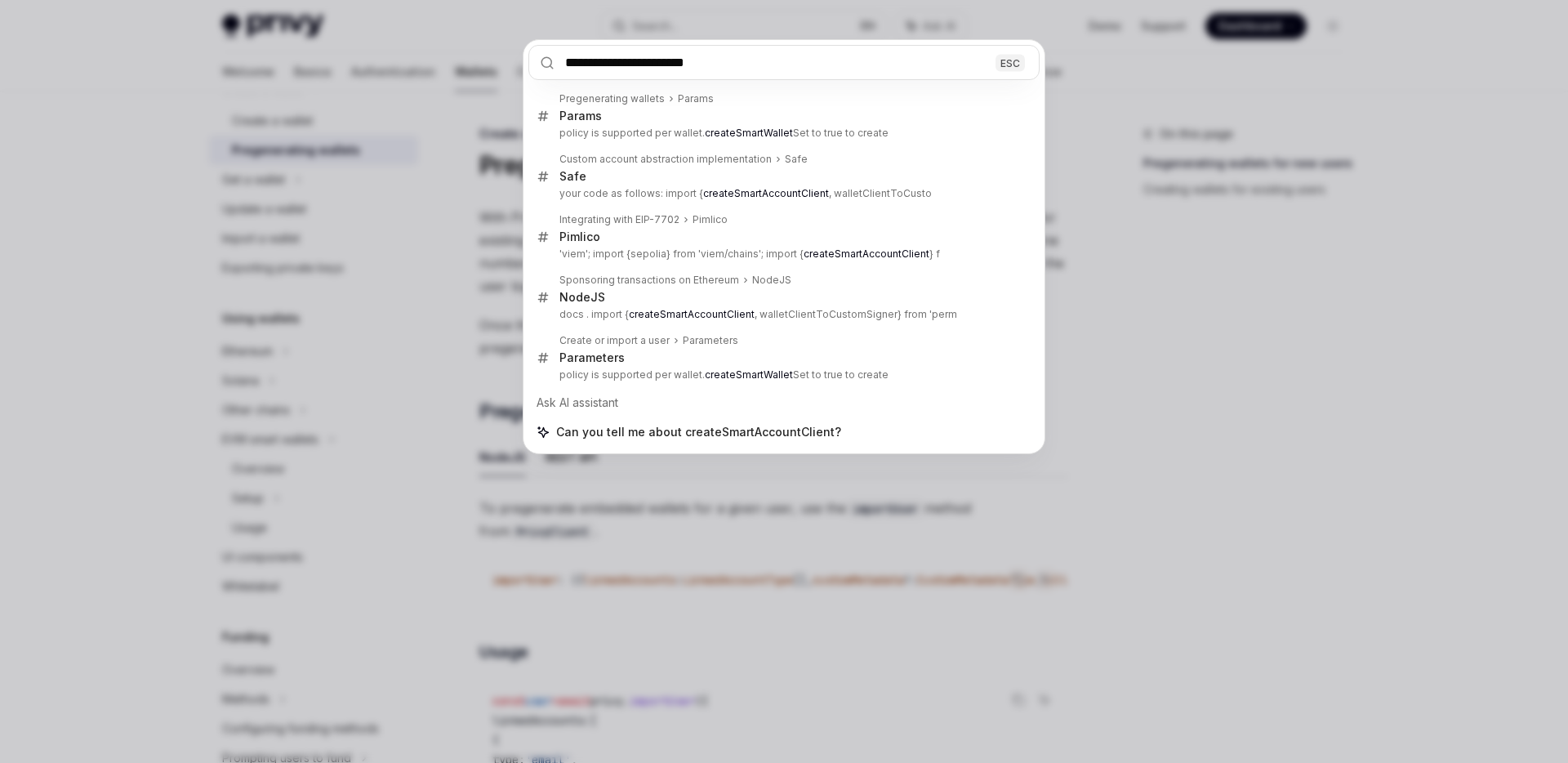 click on "'viem';
import {sepolia} from 'viem/chains';
import { createSmartAccountClient } f" at bounding box center (782, 254) 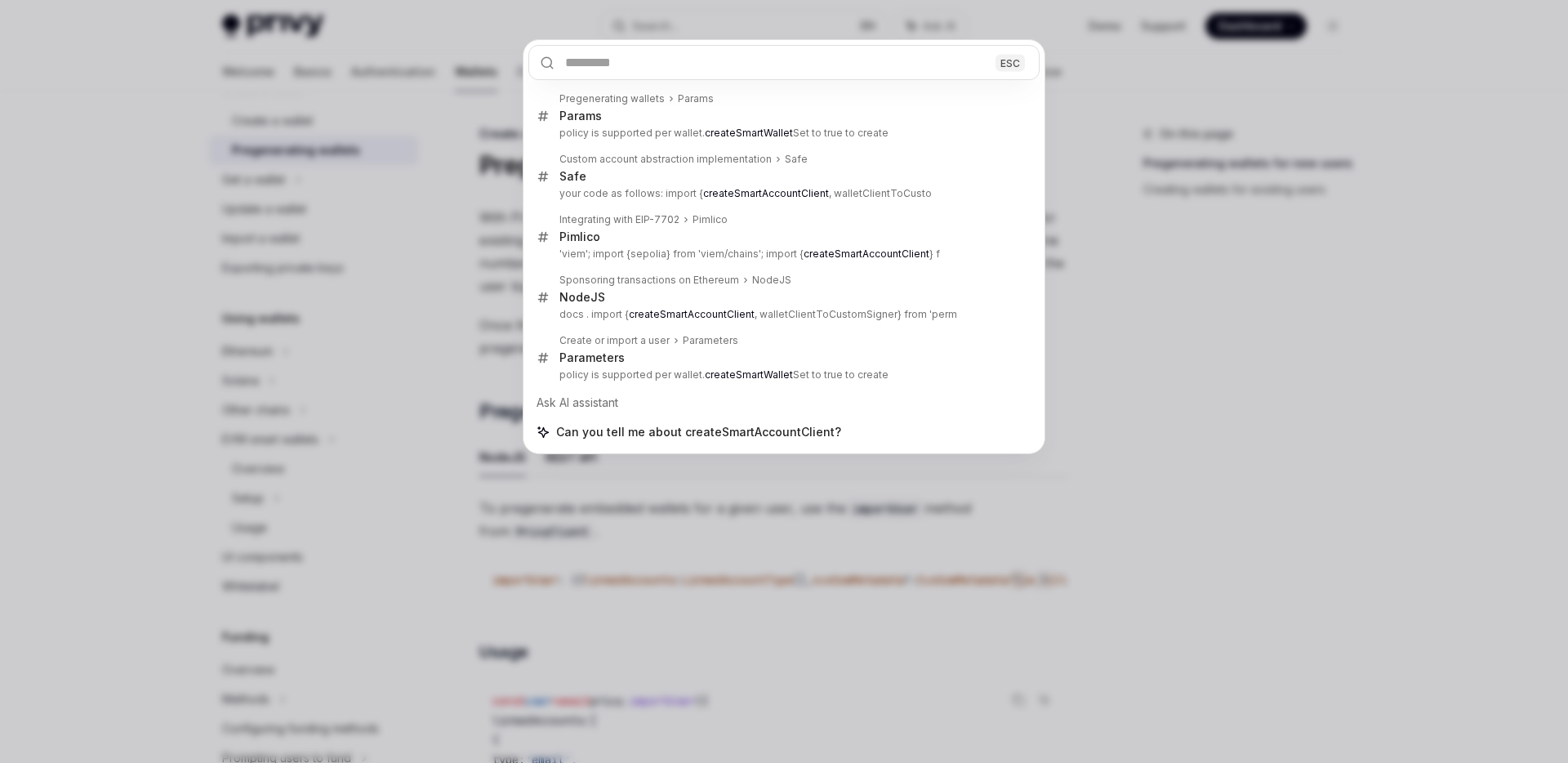 scroll, scrollTop: 29, scrollLeft: 0, axis: vertical 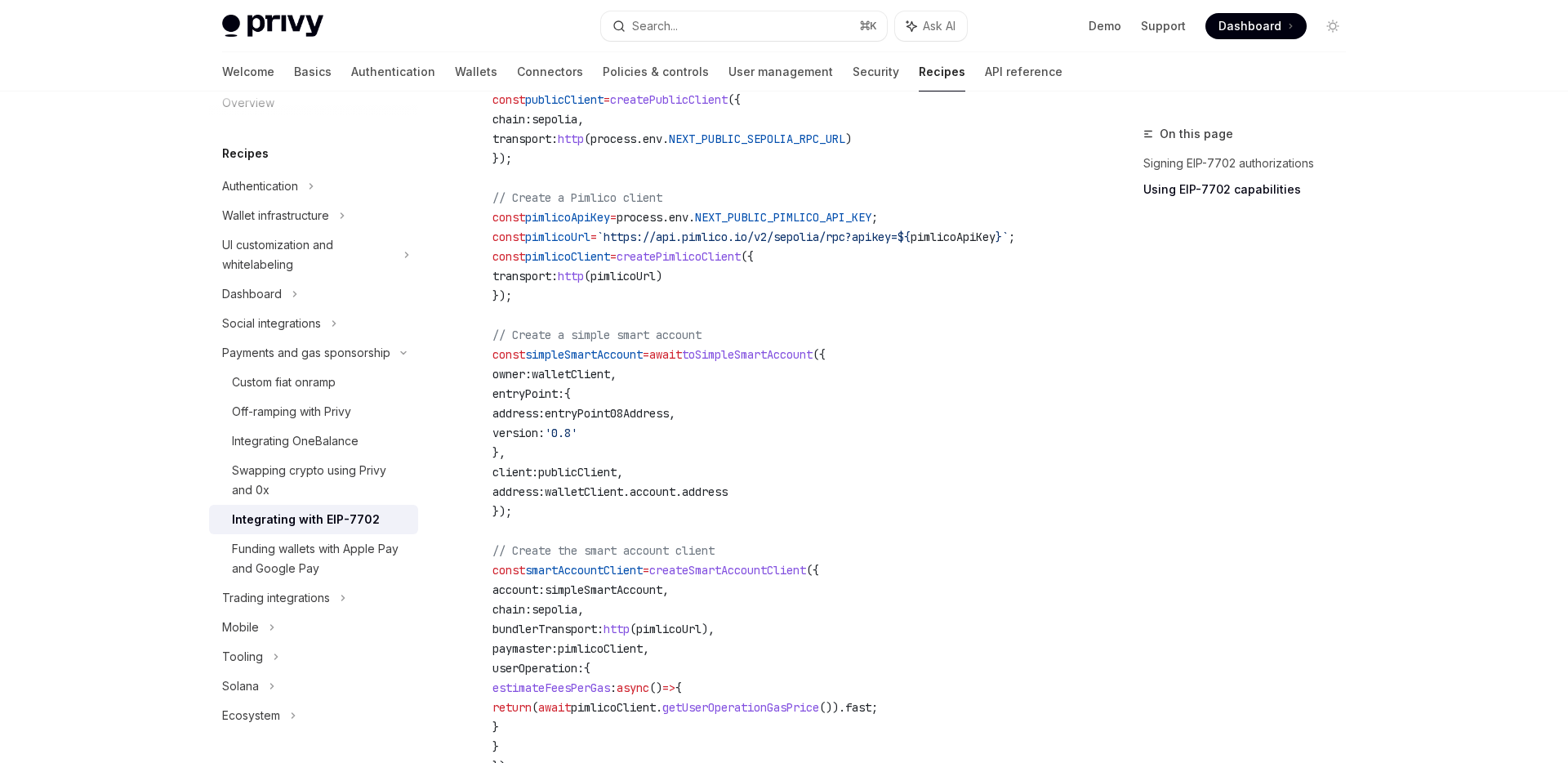 click on "import  { usePrivy ,  useSign7702Authorization ,  useWallets }  from  '@privy-io/react-auth' ;
import  { useSetActiveWallet }  from  '@privy-io/wagmi' ;
import  { useWalletClient }  from  'wagmi' ;
import  { createPublicClient ,  createWalletClient ,  http ,  zeroAddress }  from  'viem' ;
import  { sepolia }  from  'viem/chains' ;
import  { createSmartAccountClient }  from  'permissionless' ;
import  { createPimlicoClient }  from  'permissionless/clients/pimlico' ;
import  { entryPoint08Address }  from  'viem/account-abstraction' ;
import  { toSimpleSmartAccount }  from  'permissionless/accounts' ;
// Get the Privy embedded wallet
const  { wallets }  =  useWallets ();
const  { data :  walletClient }  =  useWalletClient ();
const  embeddedWallet  =  wallets . find (( wallet )  =>  wallet . walletClientType  ===  'privy' );
// Set the embedded wallet as active
const  { setActiveWallet }  =  useSetActiveWallet ();
useEffect (()  =>  {
if  ( embeddedWallet ) {
( );
}" at bounding box center [773, 198] 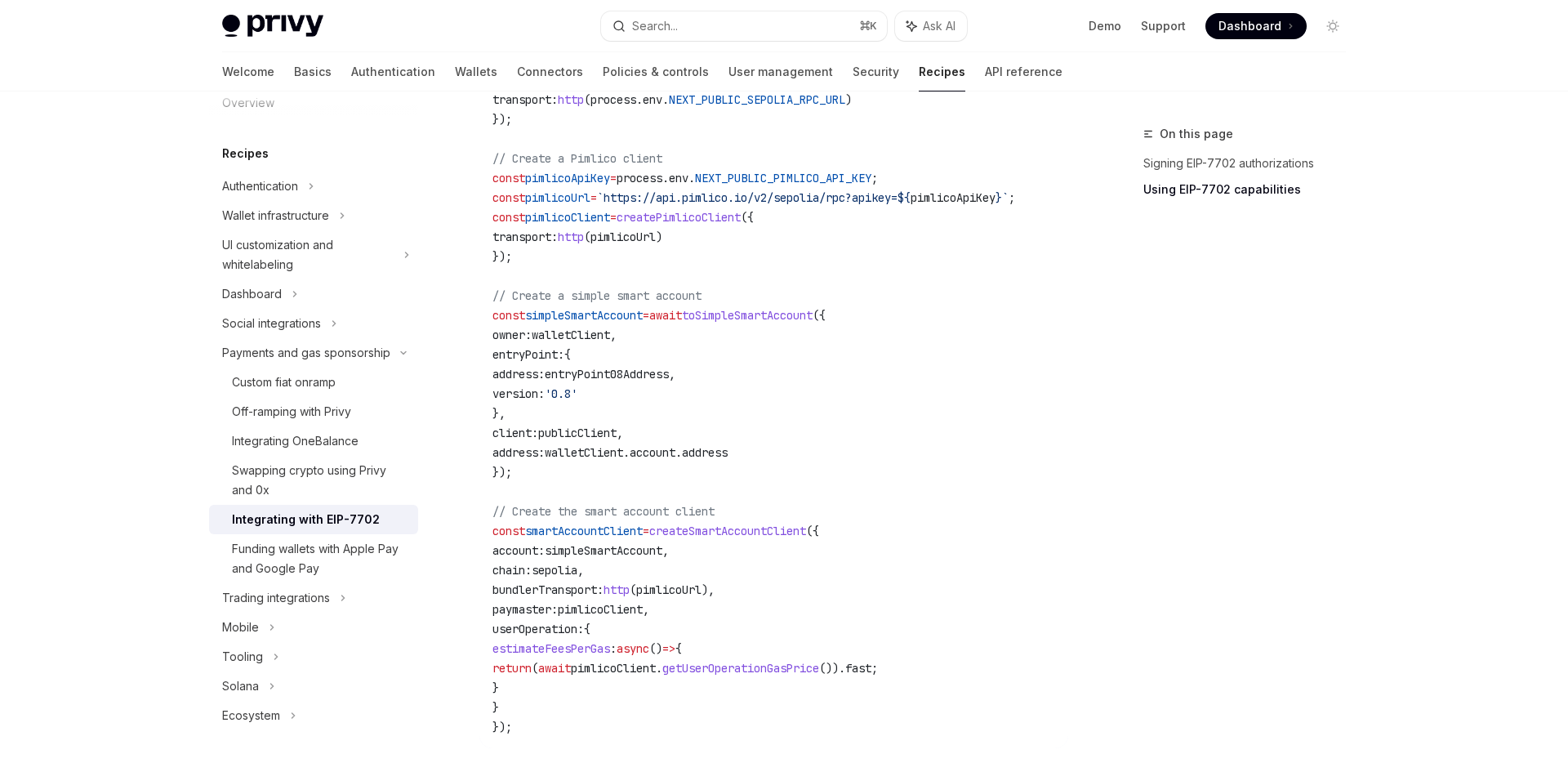 scroll, scrollTop: 2110, scrollLeft: 0, axis: vertical 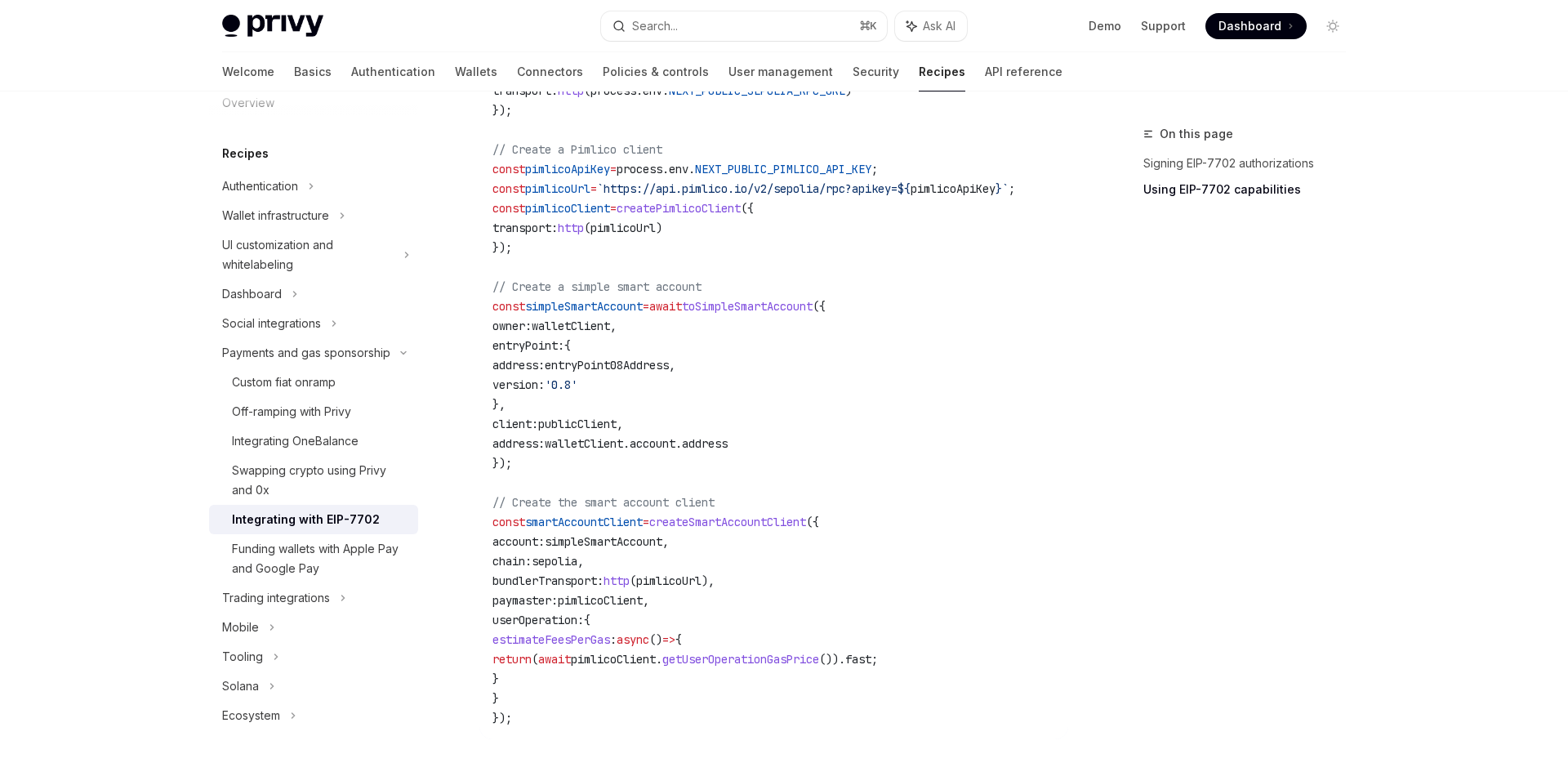 click on "simpleSmartAccount" at bounding box center (584, 306) 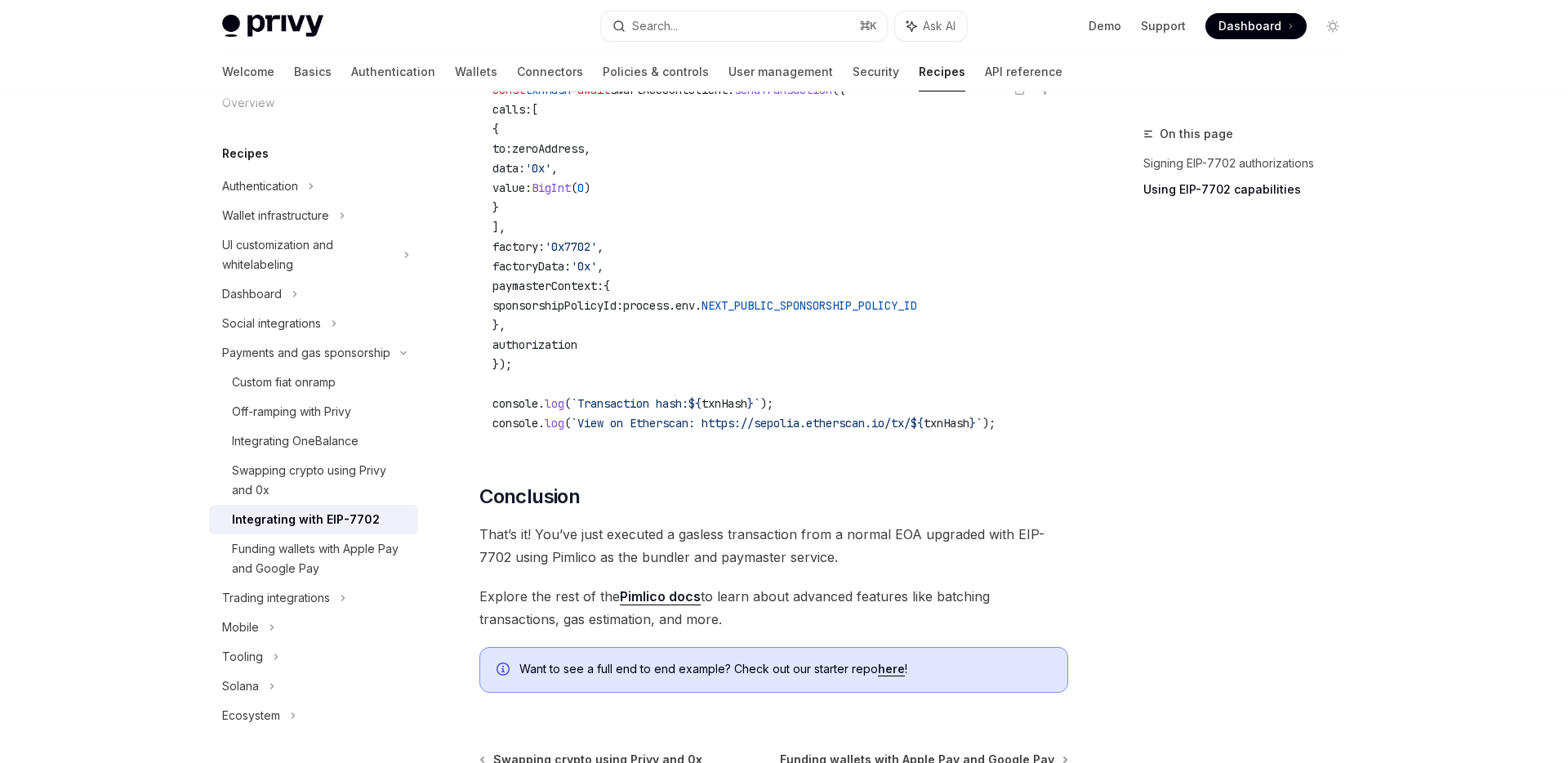 scroll, scrollTop: 3463, scrollLeft: 0, axis: vertical 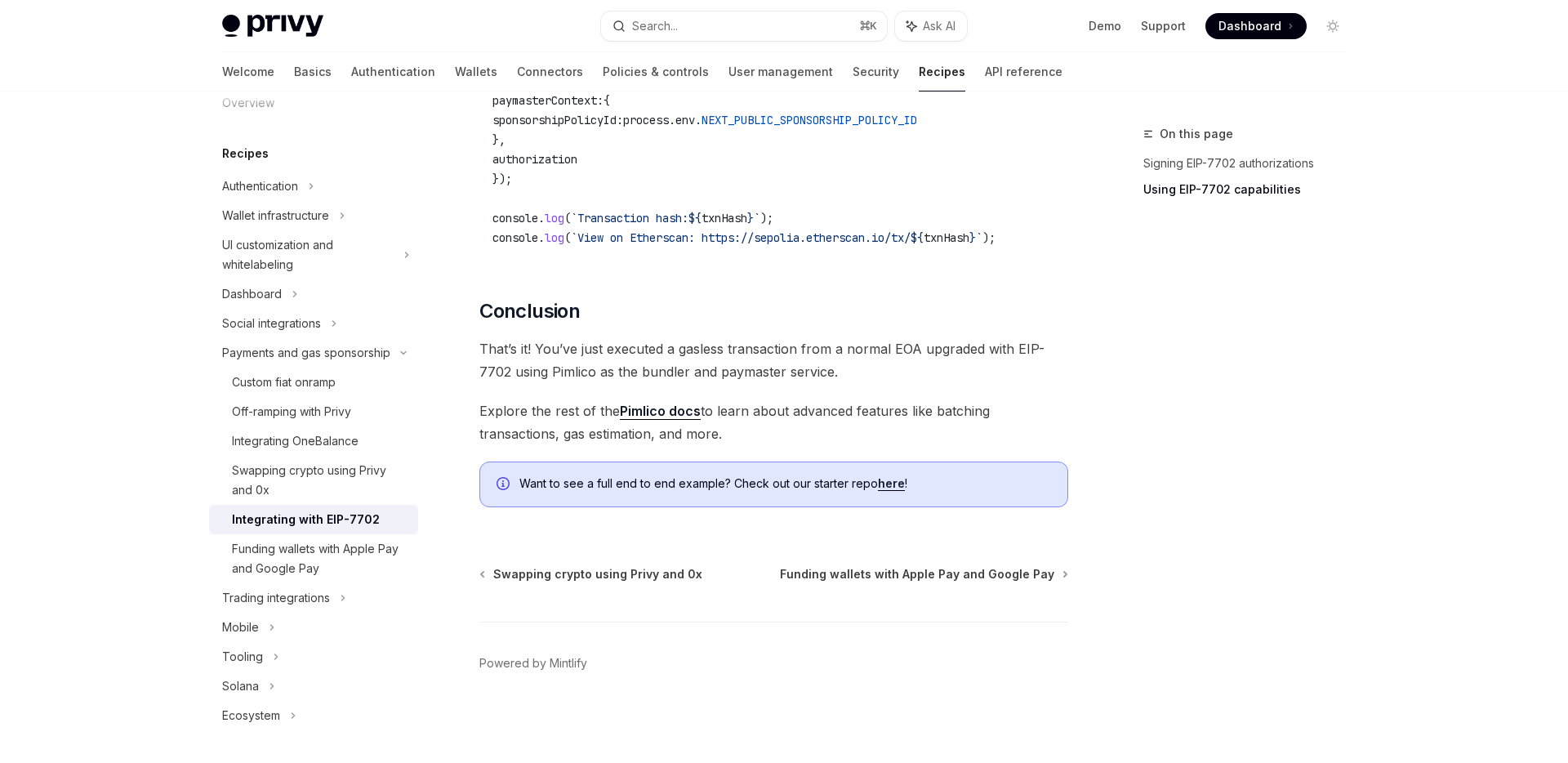 type on "*" 